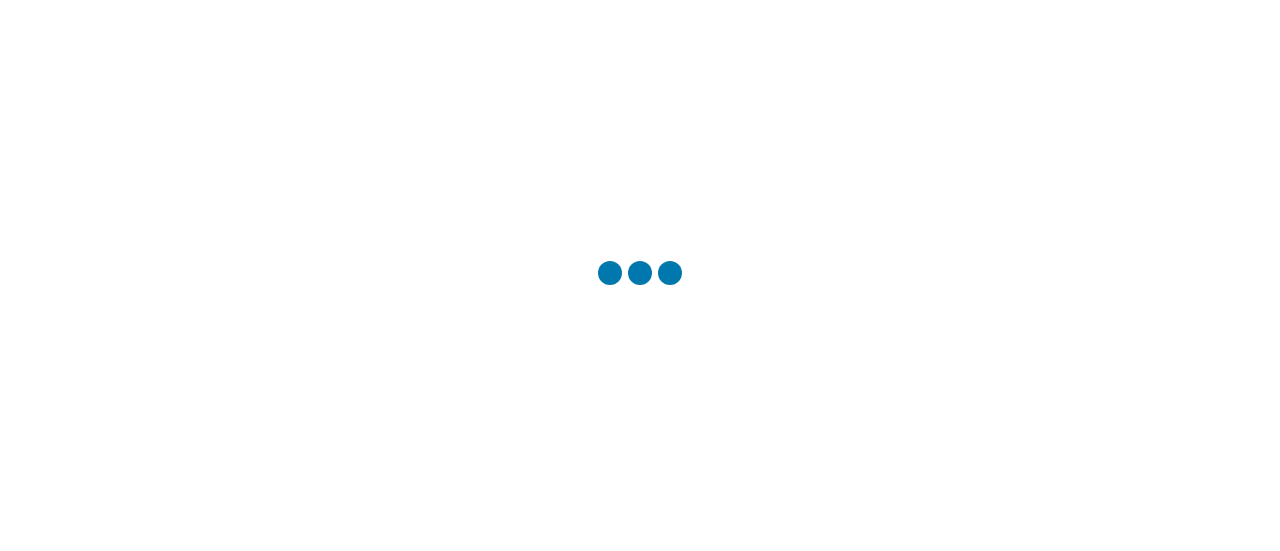 scroll, scrollTop: 0, scrollLeft: 0, axis: both 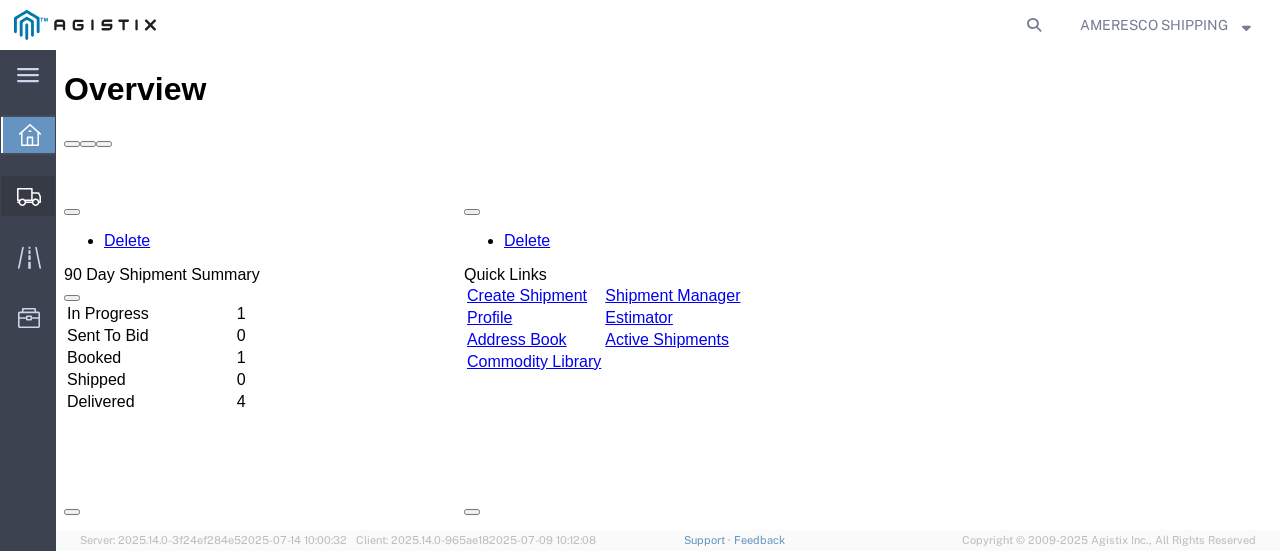 click on "Create Shipment" 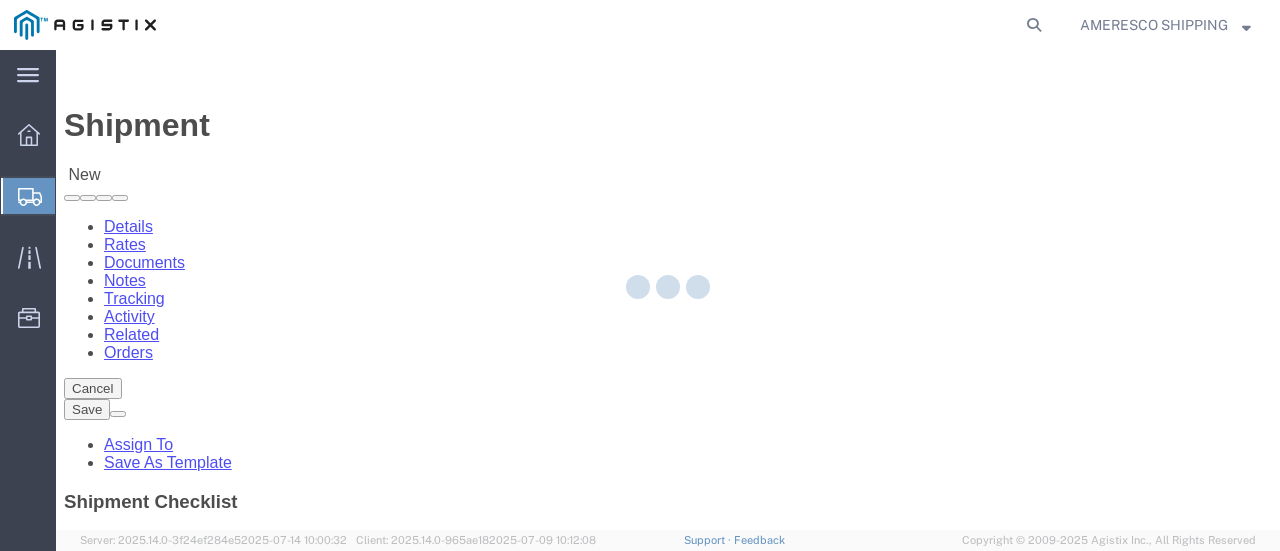 select 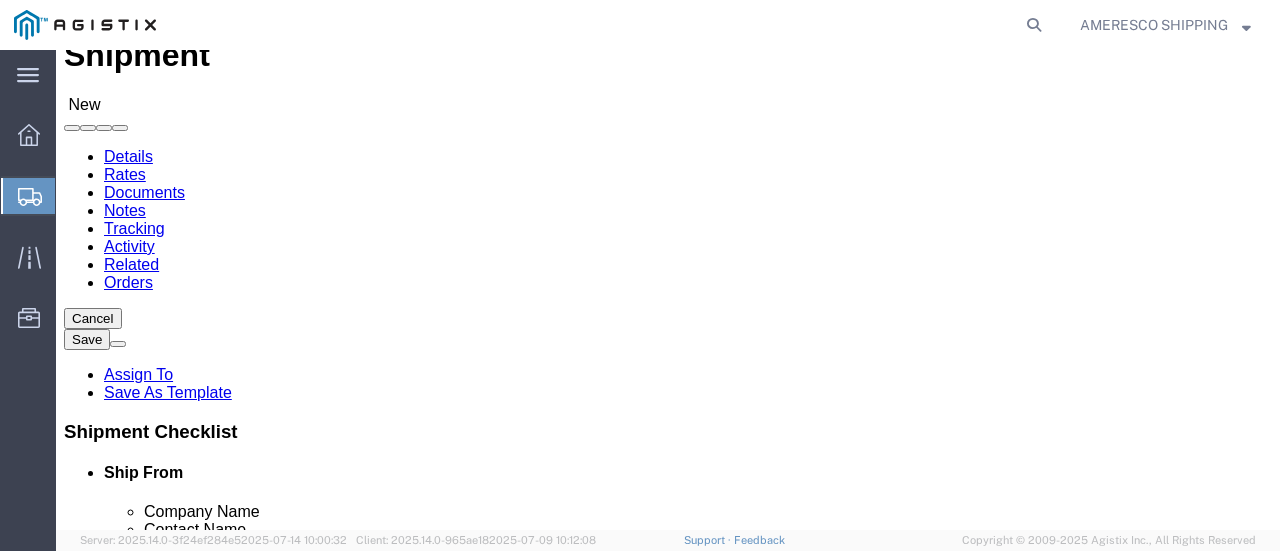 scroll, scrollTop: 100, scrollLeft: 0, axis: vertical 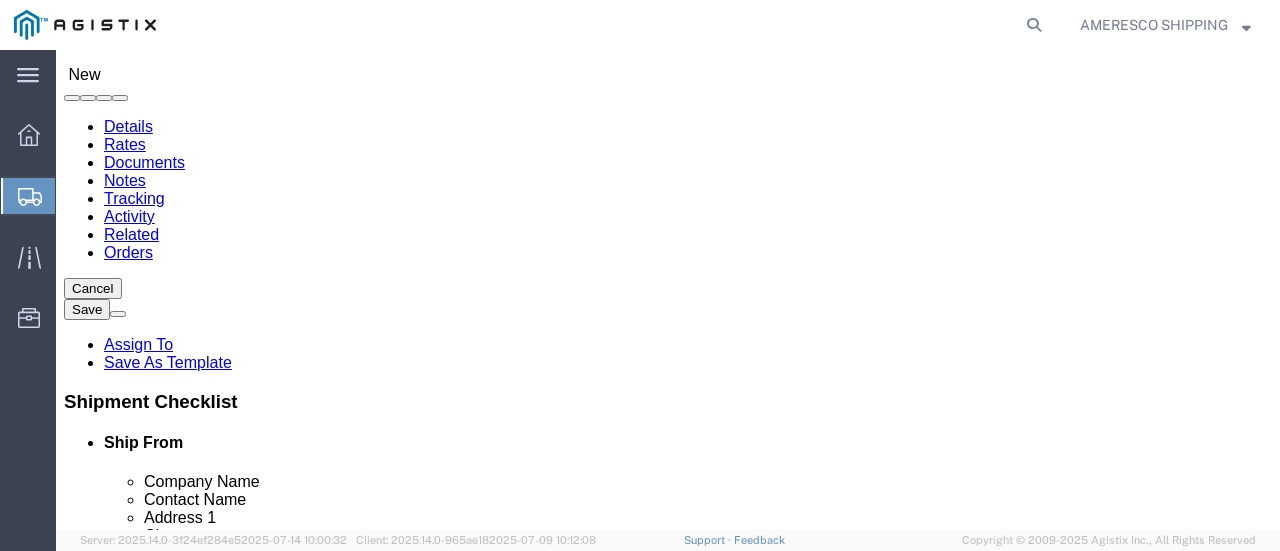 click on "Select Ameresco Solar PG&E" 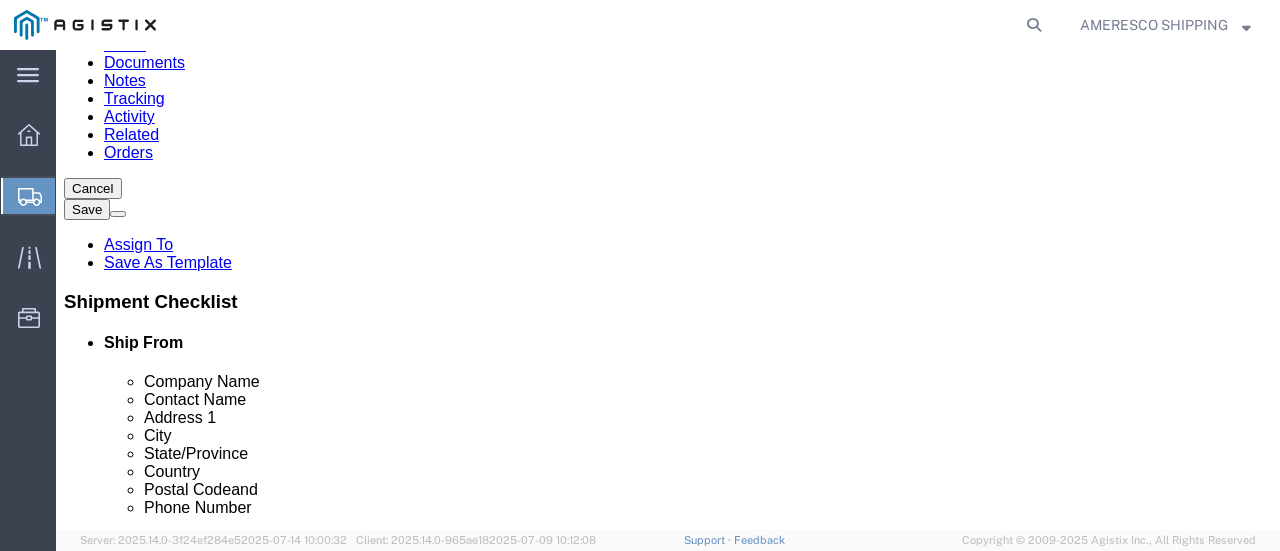 scroll, scrollTop: 300, scrollLeft: 0, axis: vertical 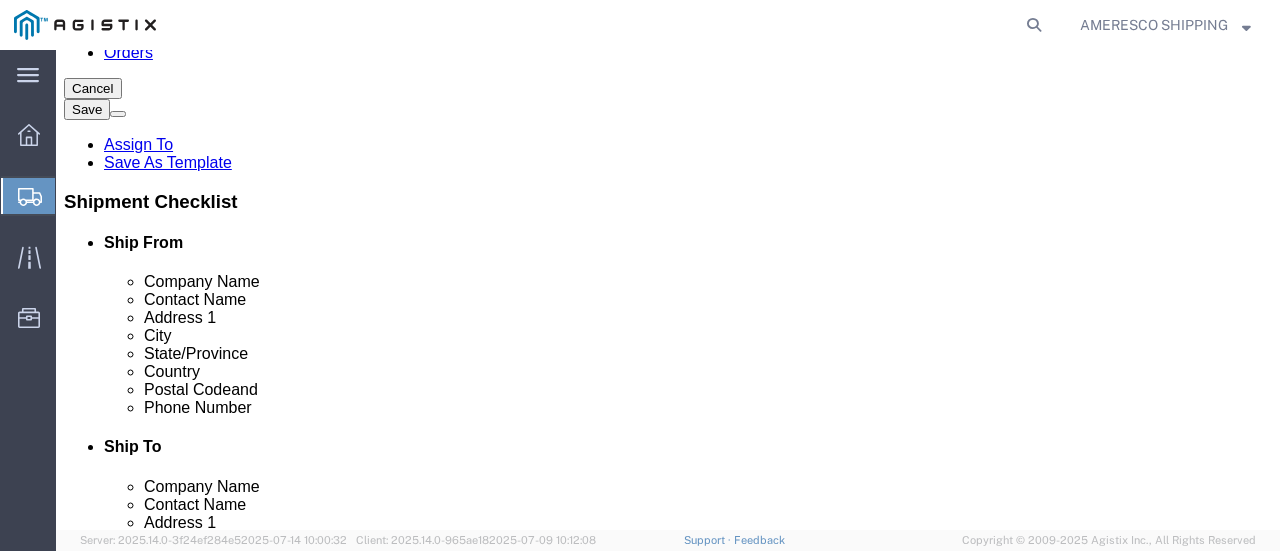 click 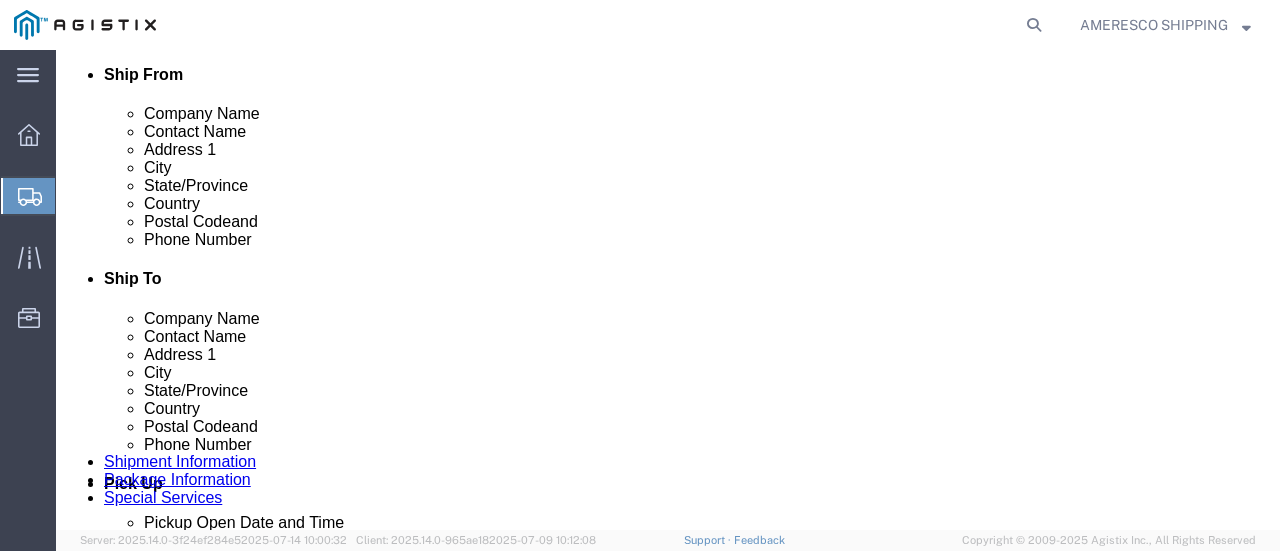 scroll, scrollTop: 500, scrollLeft: 0, axis: vertical 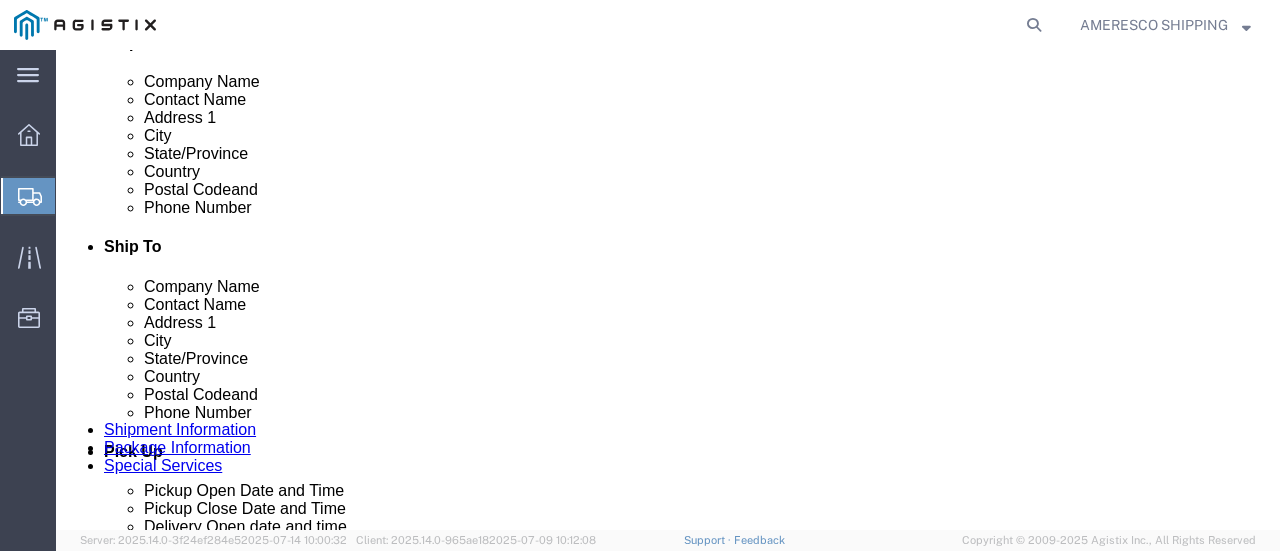 click 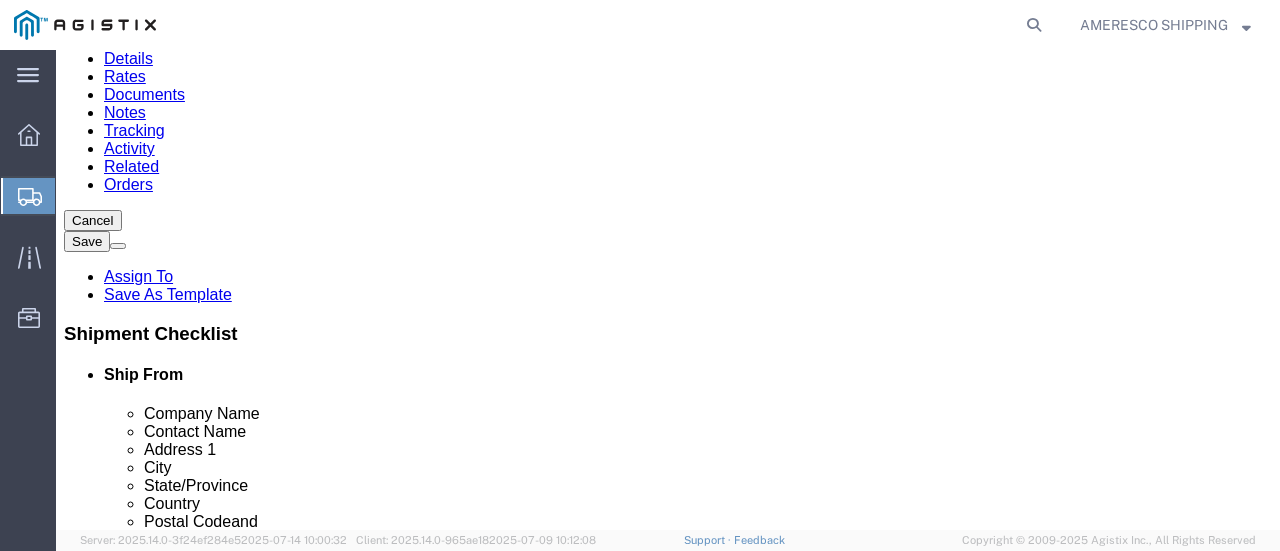 scroll, scrollTop: 200, scrollLeft: 0, axis: vertical 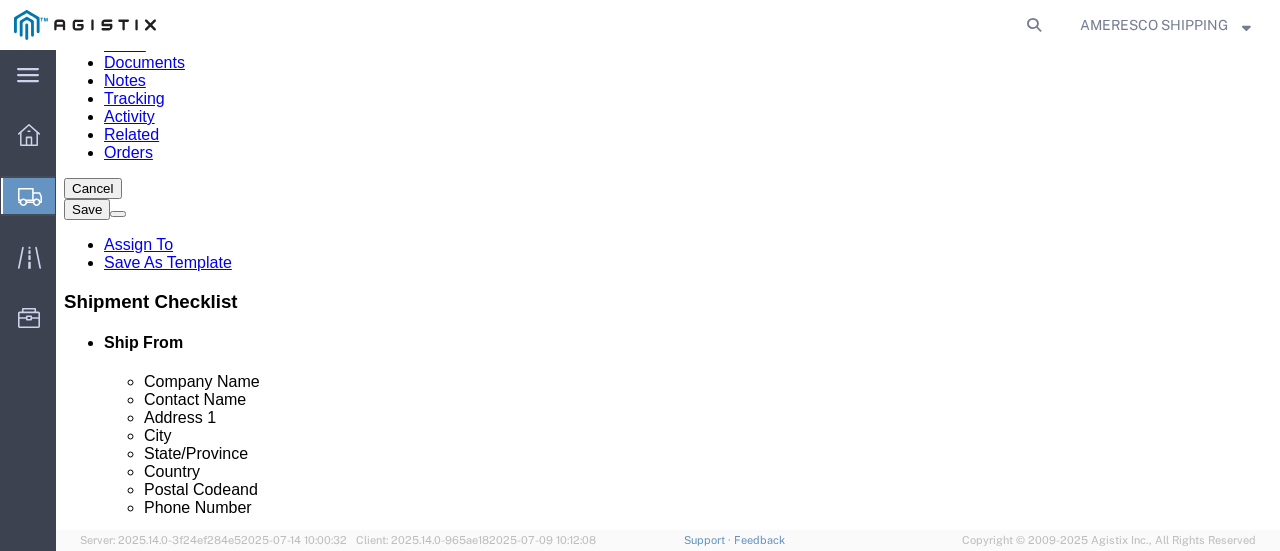type on "[EMAIL]" 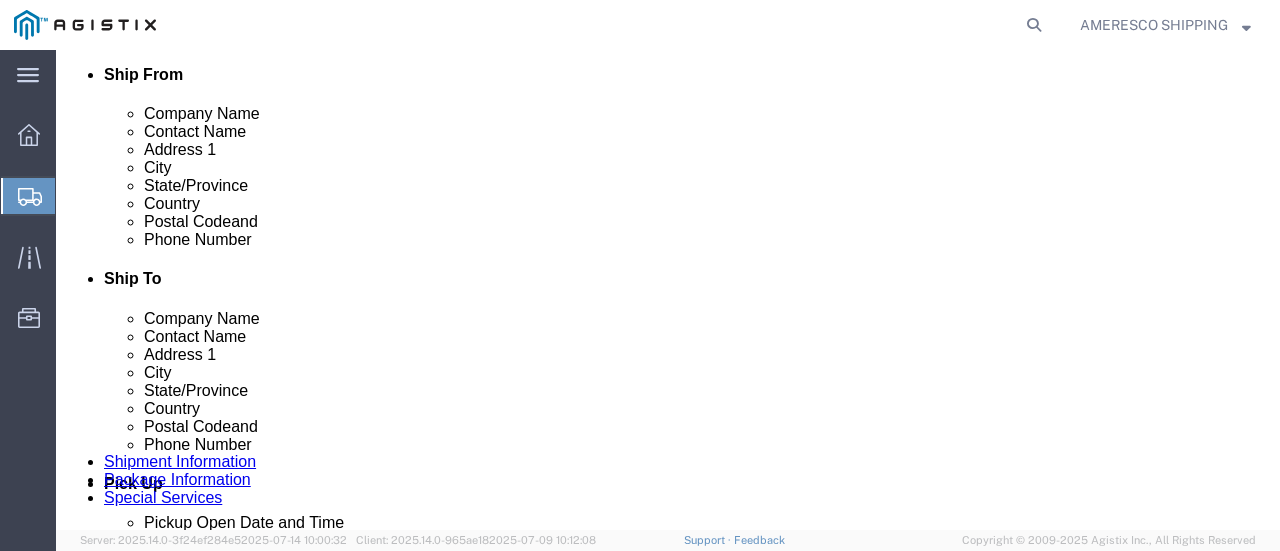 scroll, scrollTop: 500, scrollLeft: 0, axis: vertical 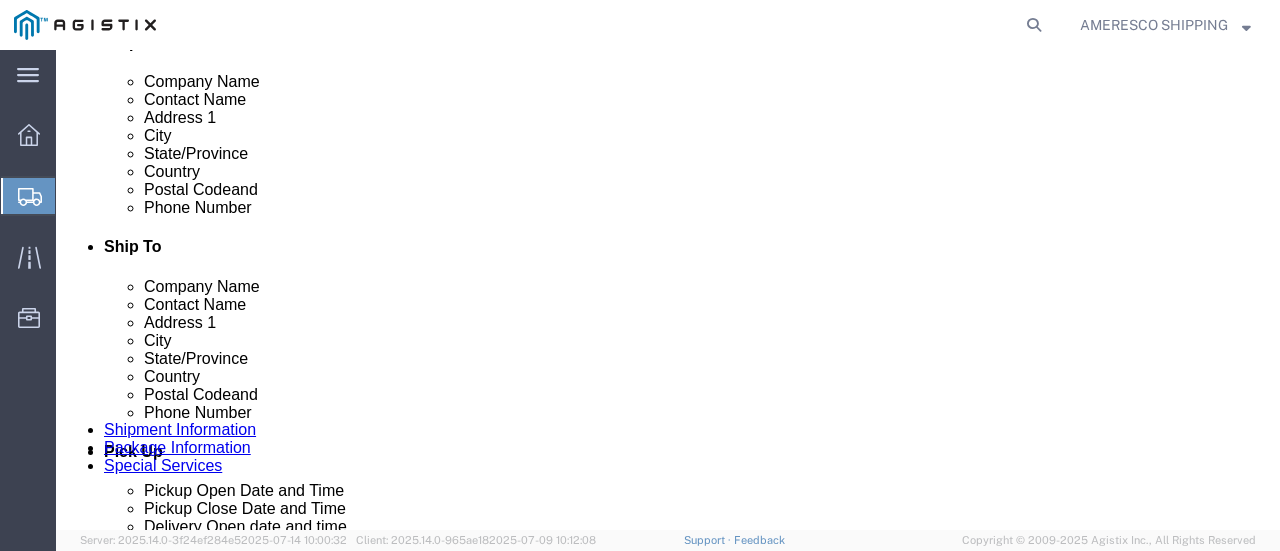 click on "Country" 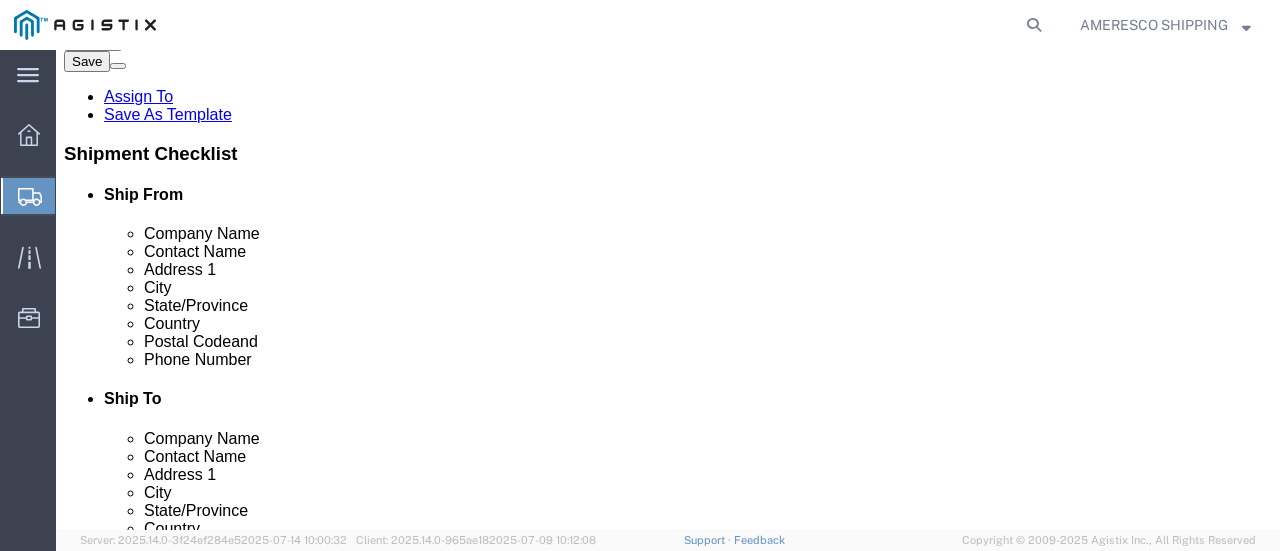 scroll, scrollTop: 200, scrollLeft: 0, axis: vertical 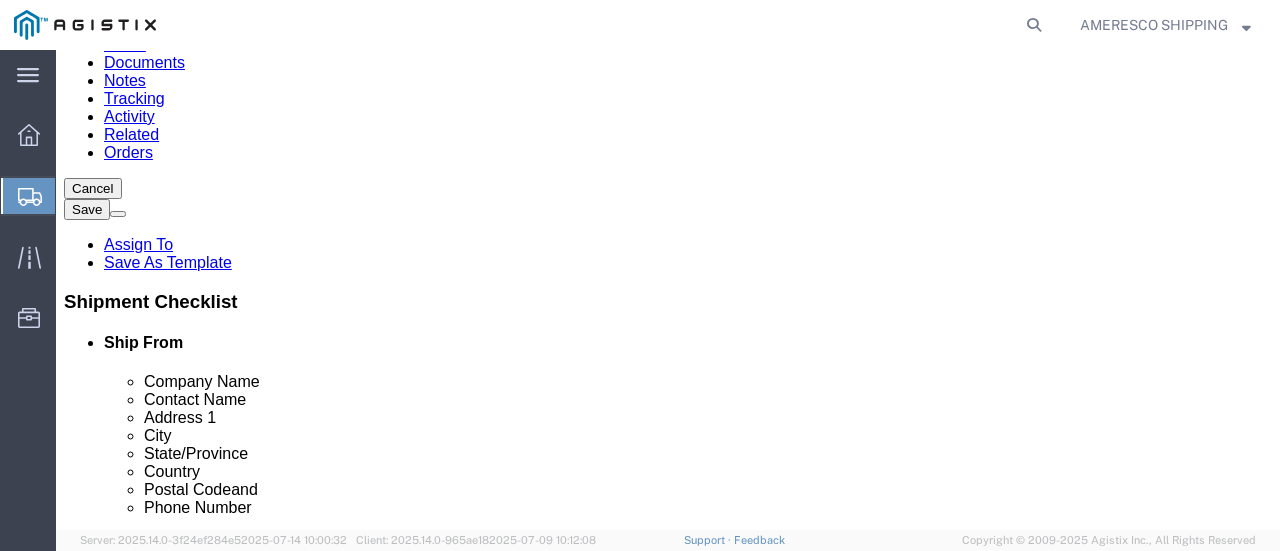 click on "pg" 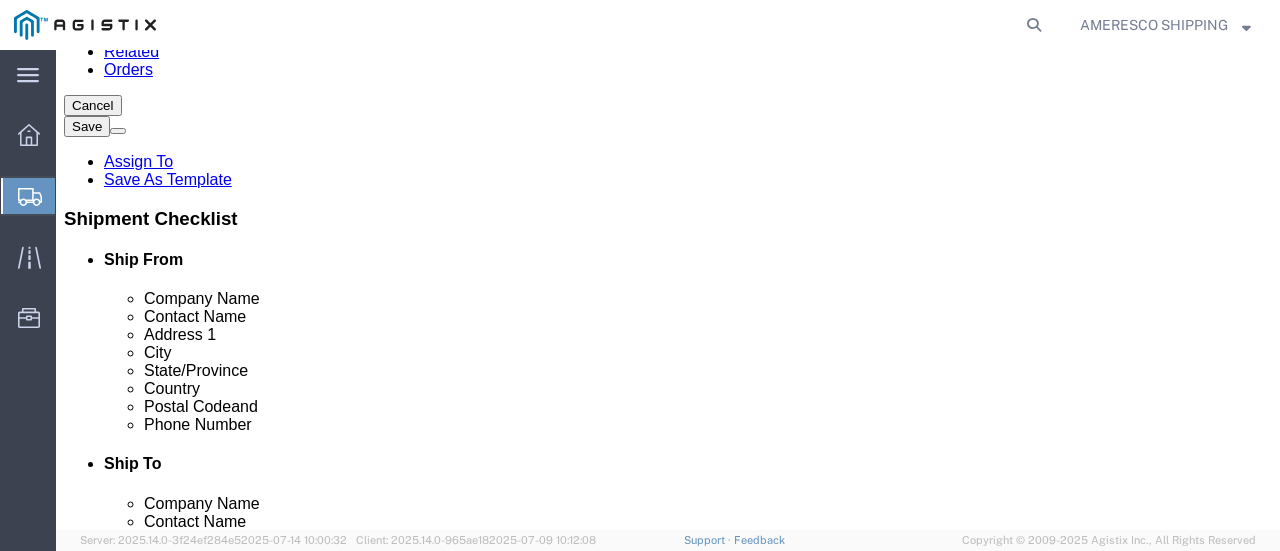 scroll, scrollTop: 200, scrollLeft: 0, axis: vertical 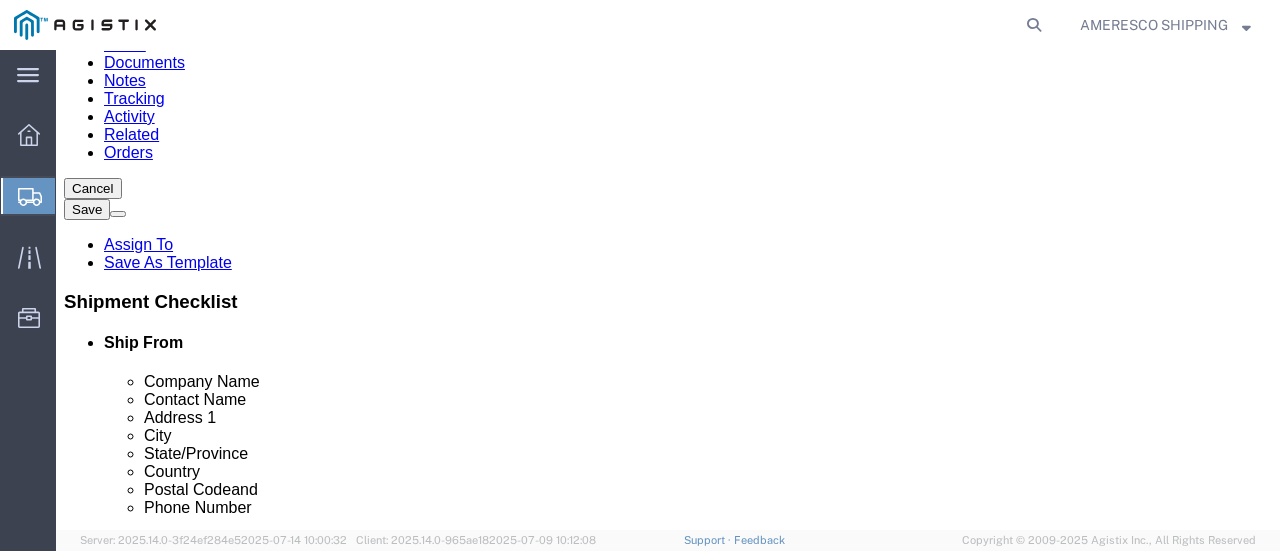 type on "PG&E" 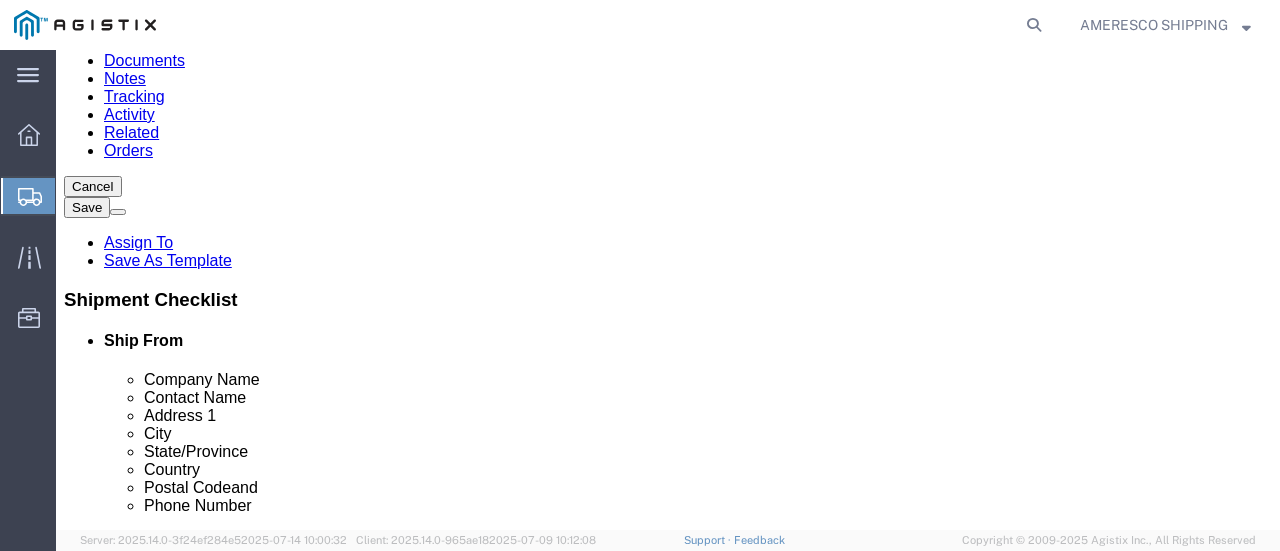 scroll, scrollTop: 200, scrollLeft: 0, axis: vertical 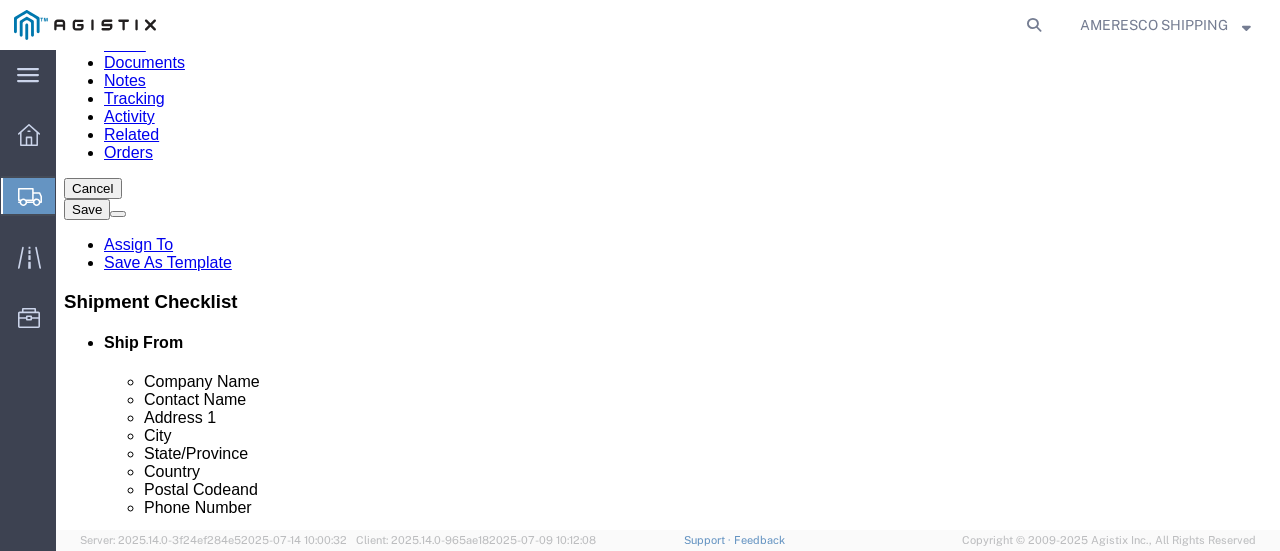 click 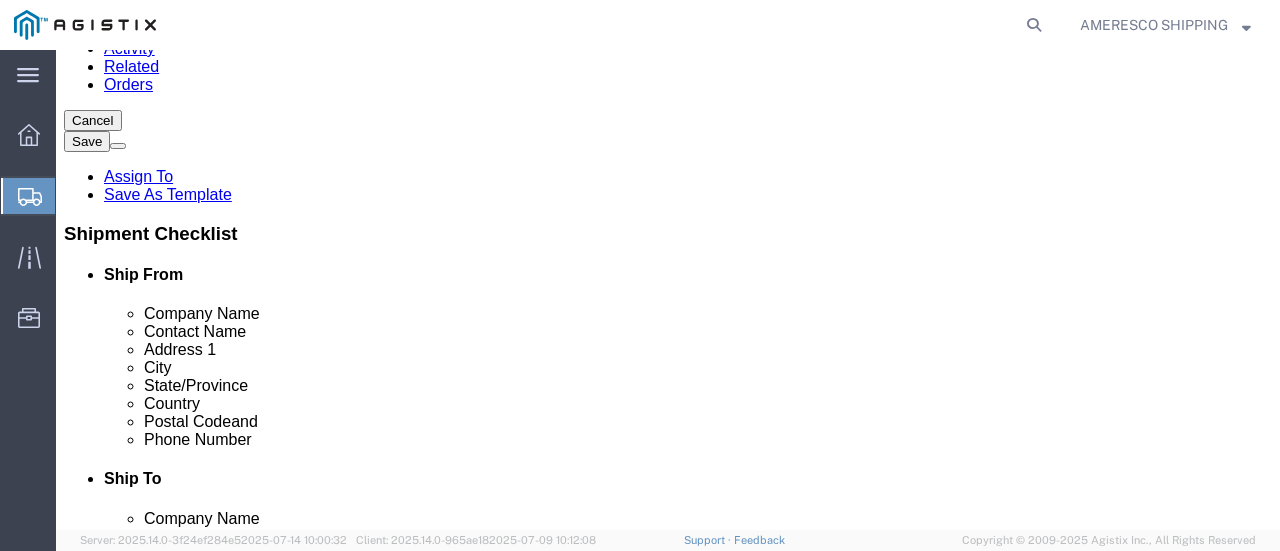 scroll, scrollTop: 300, scrollLeft: 0, axis: vertical 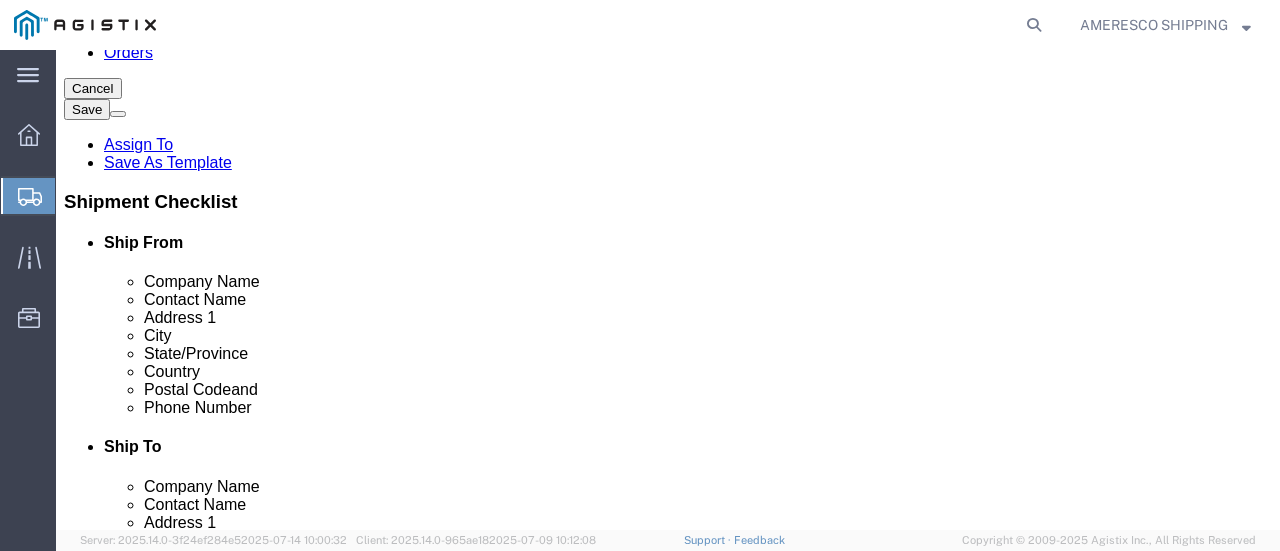 type on "[NUMBER] S [STREET_NAME] [STREET_TYPE]" 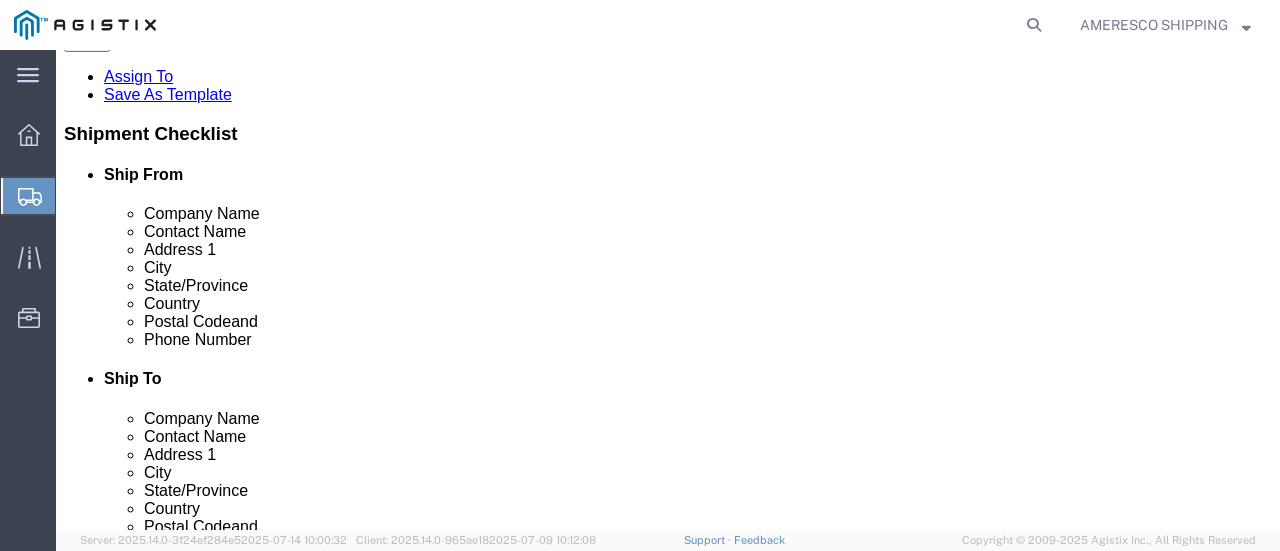 scroll, scrollTop: 400, scrollLeft: 0, axis: vertical 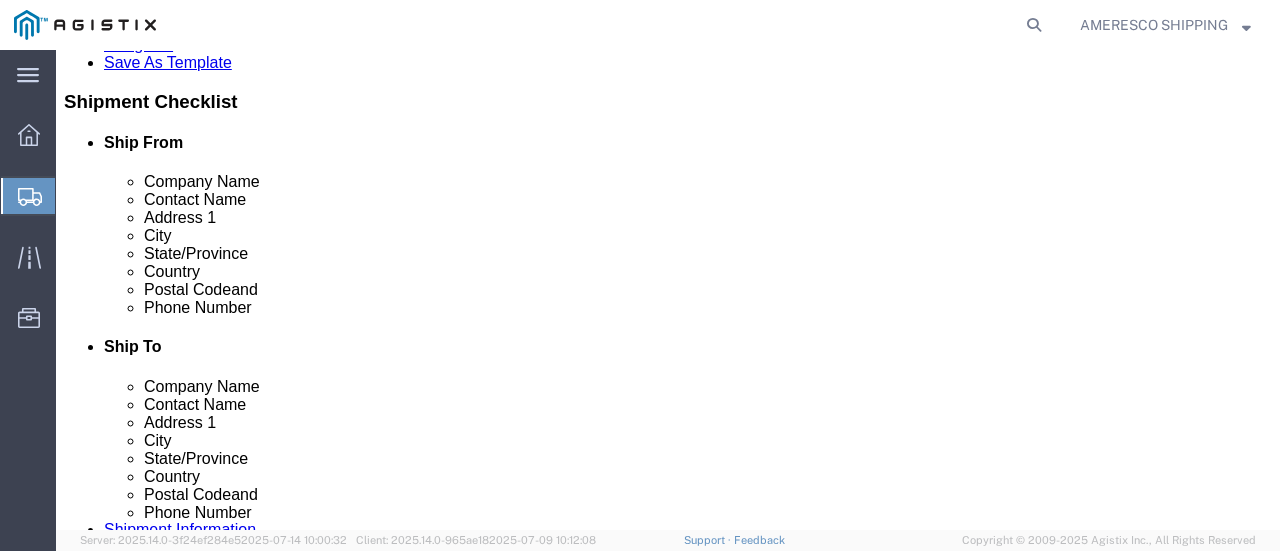 type on "[CITY]" 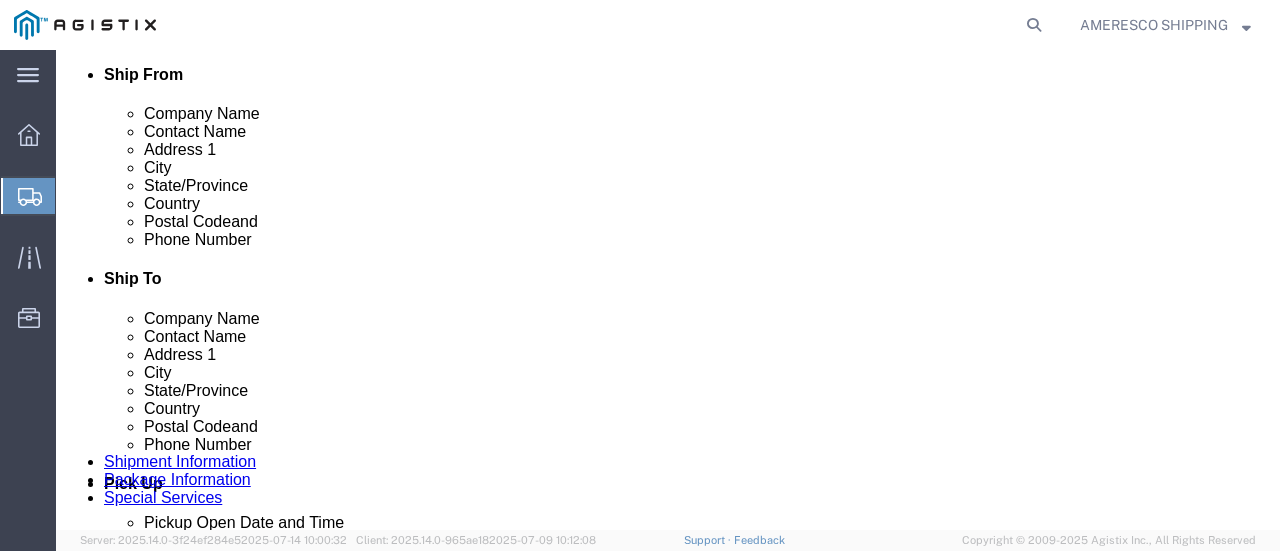 scroll, scrollTop: 500, scrollLeft: 0, axis: vertical 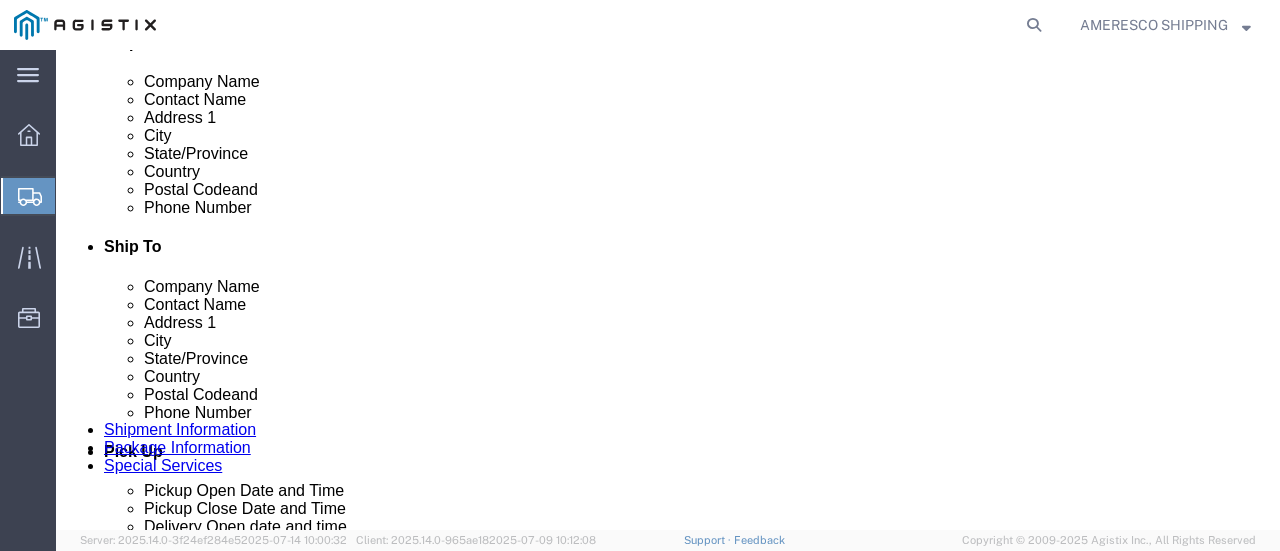 type on "95240" 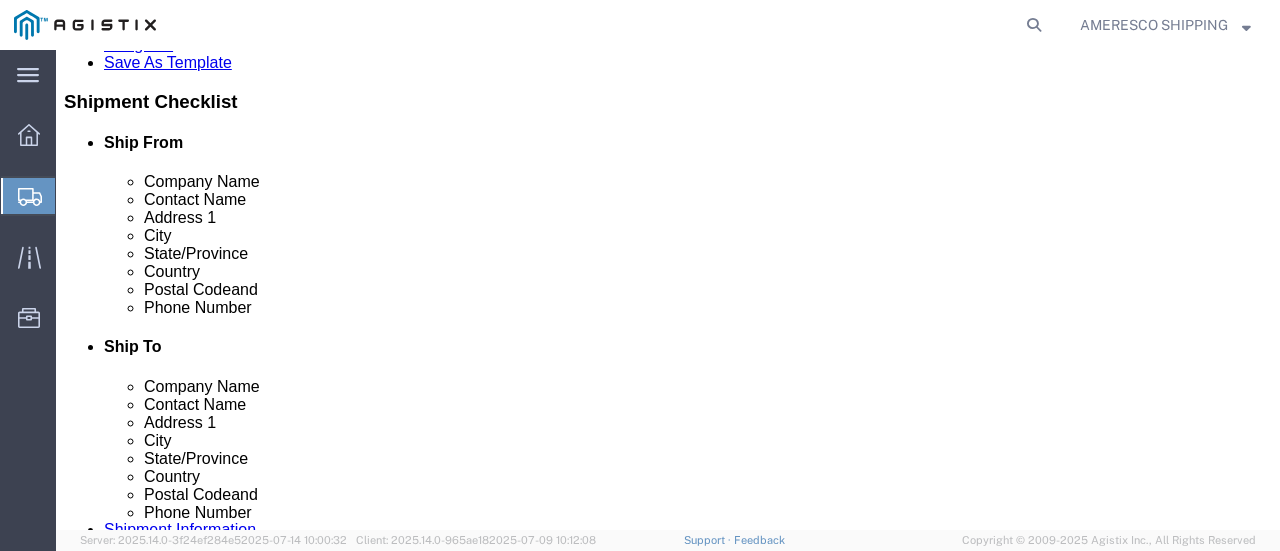 scroll, scrollTop: 300, scrollLeft: 0, axis: vertical 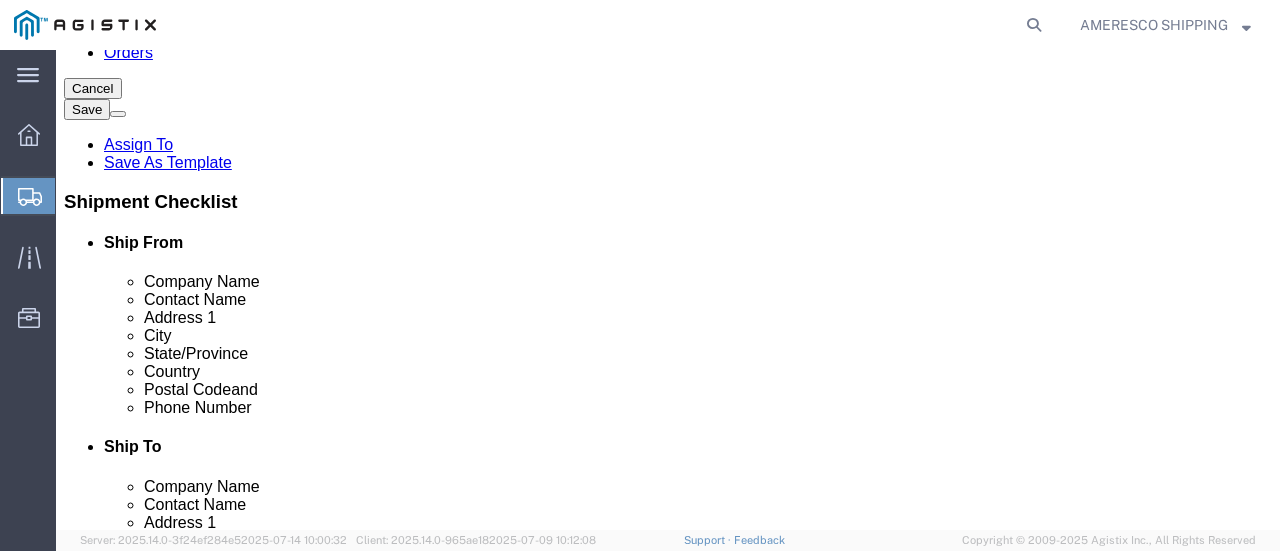 click 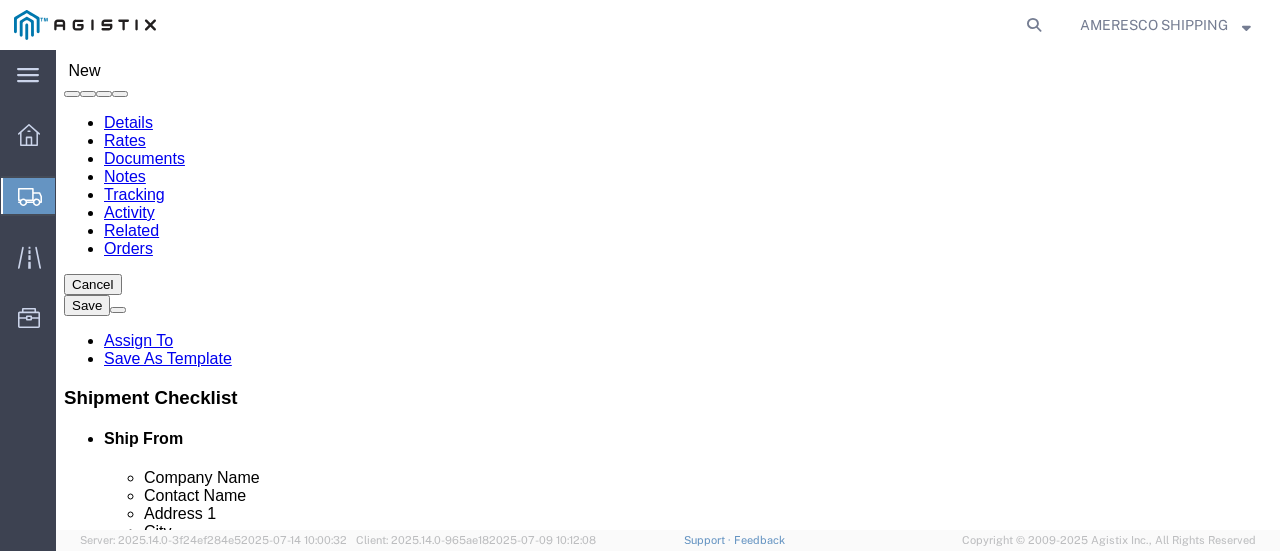 scroll, scrollTop: 100, scrollLeft: 0, axis: vertical 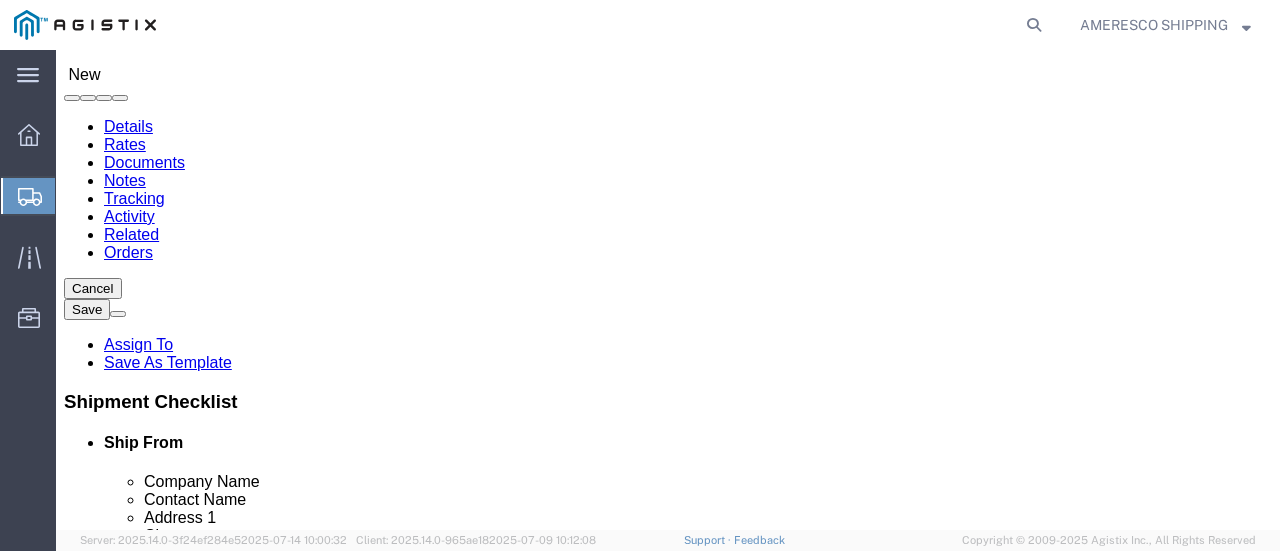 click 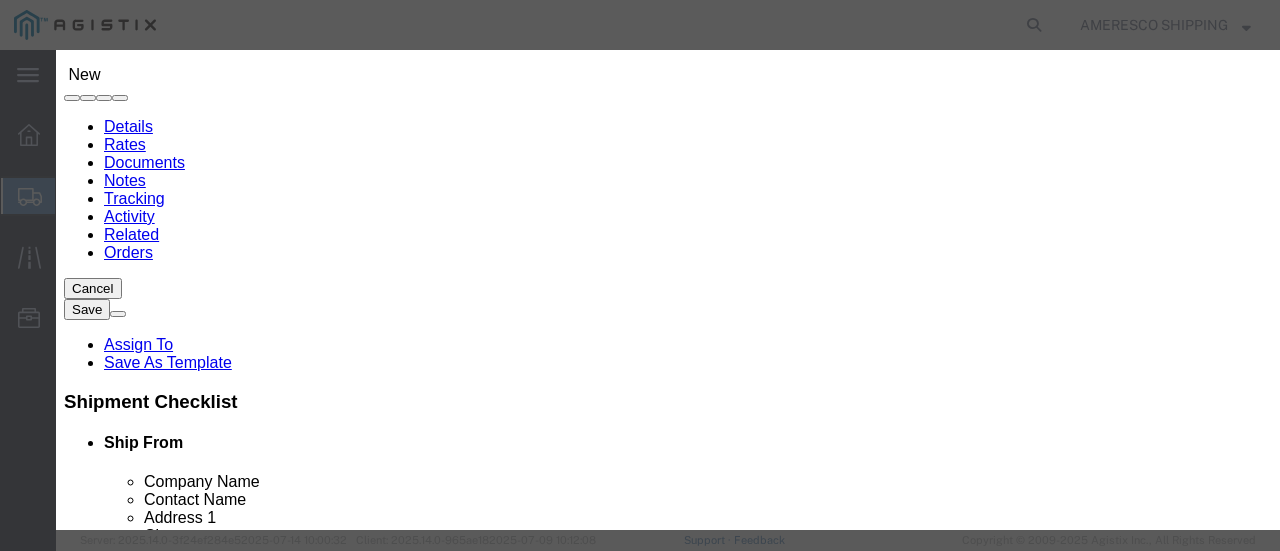 click on "Save" 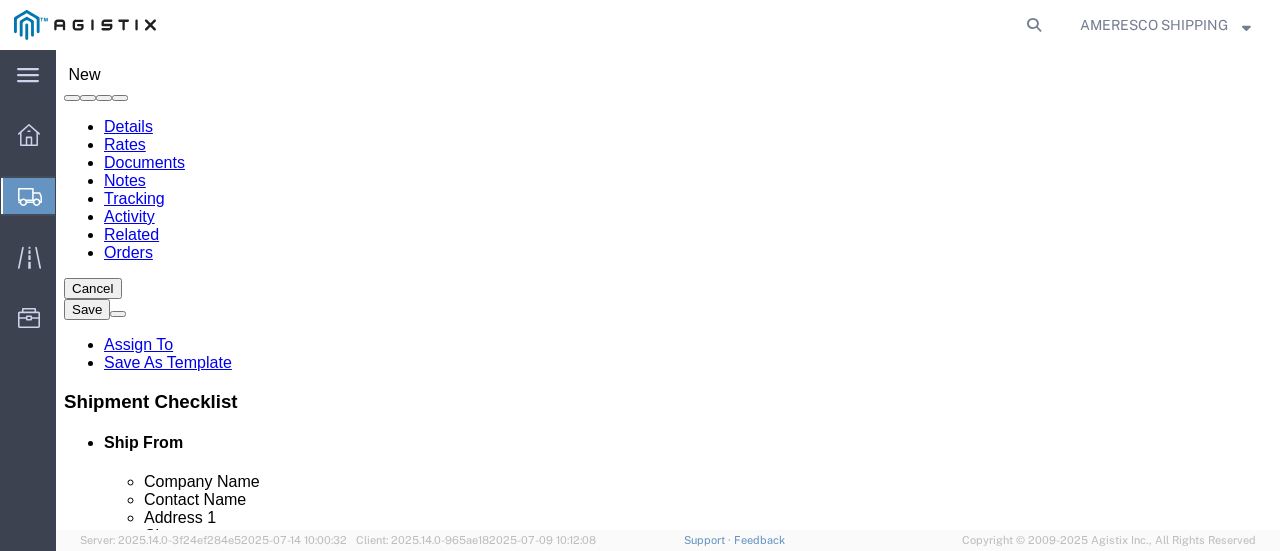 click 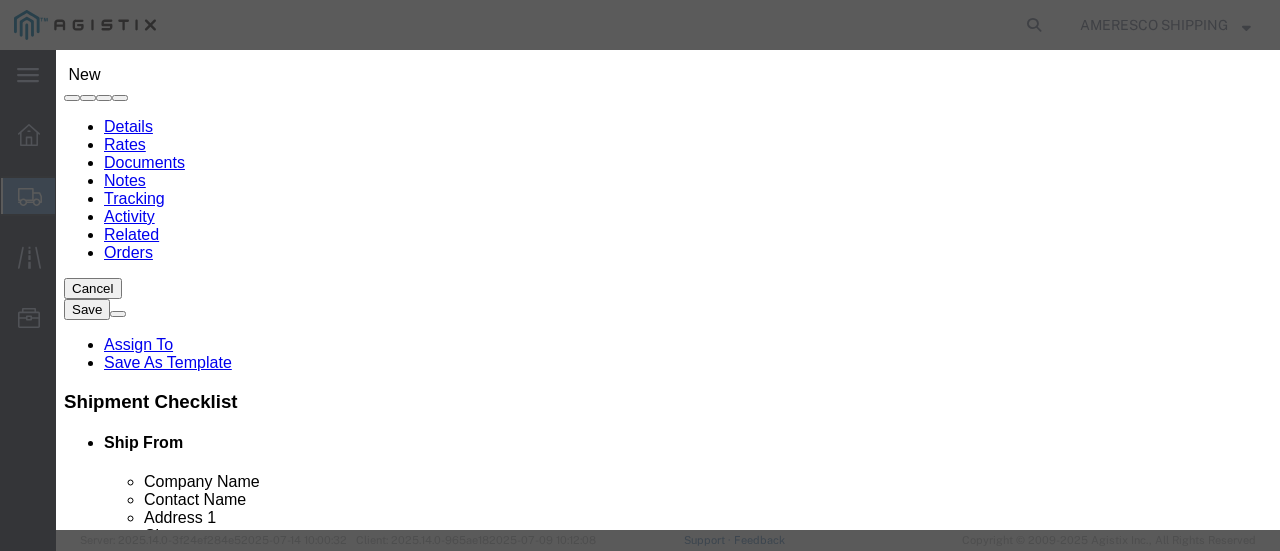 click 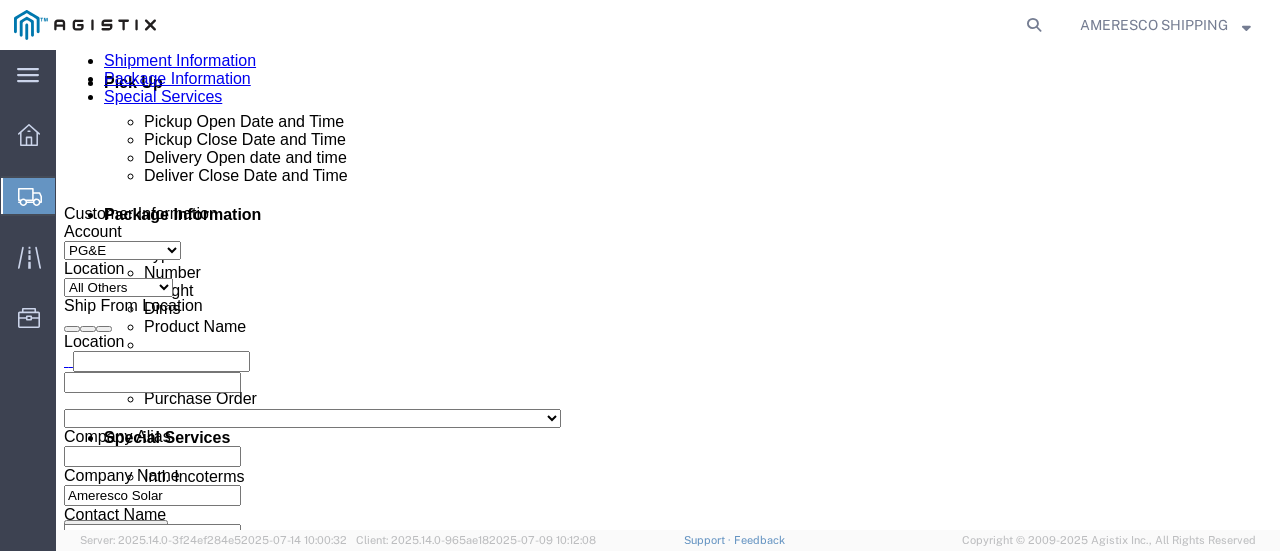 scroll, scrollTop: 900, scrollLeft: 0, axis: vertical 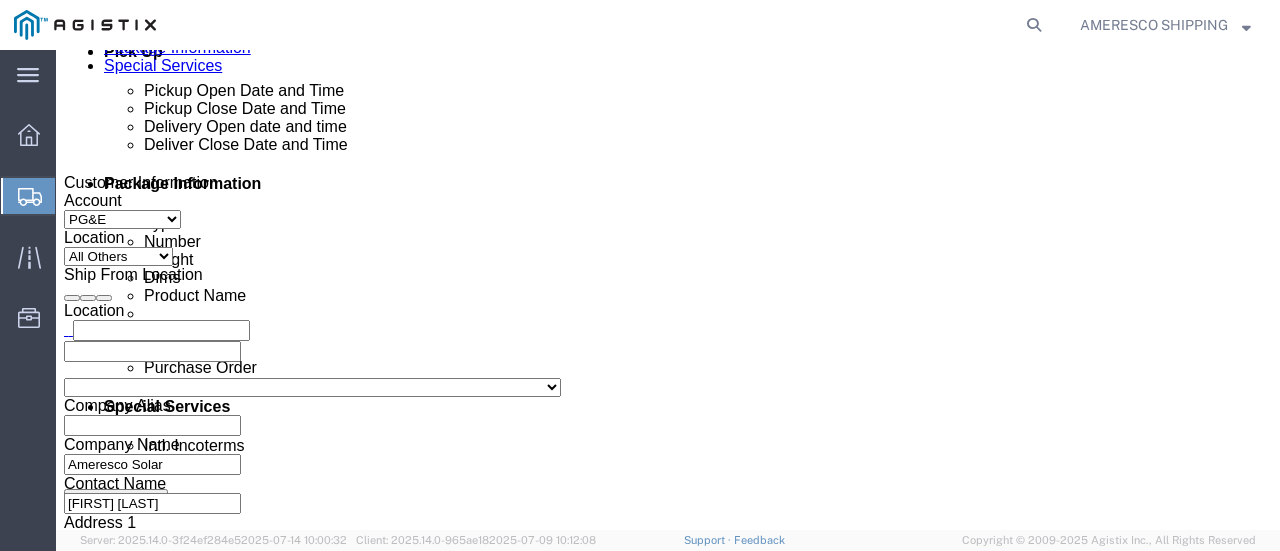click on "[DATE] [TIME]" 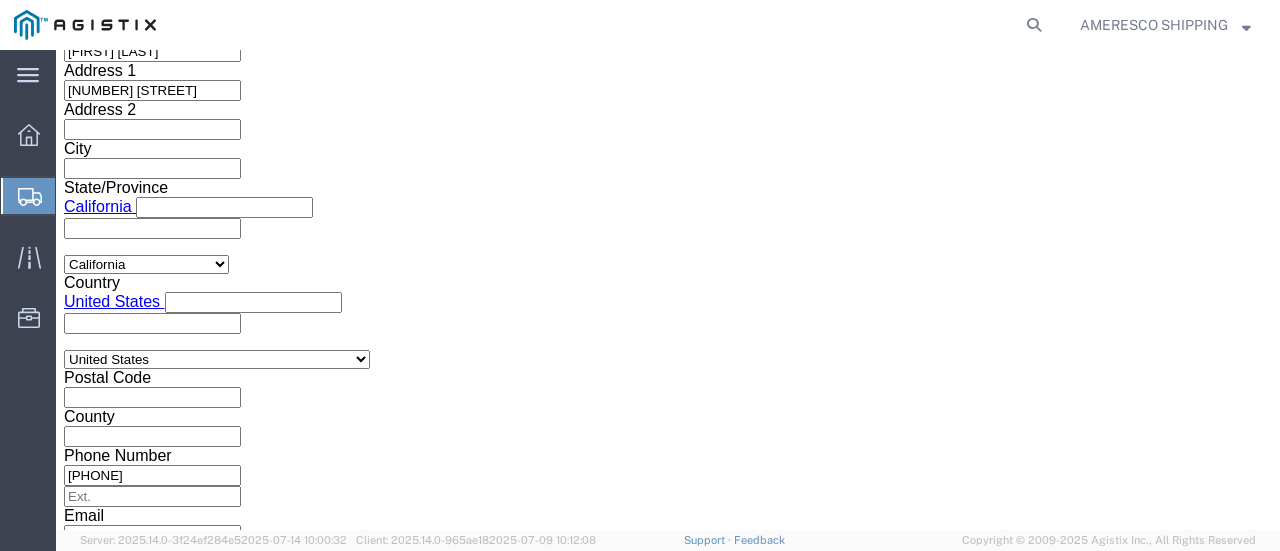 click on "9:00 AM" 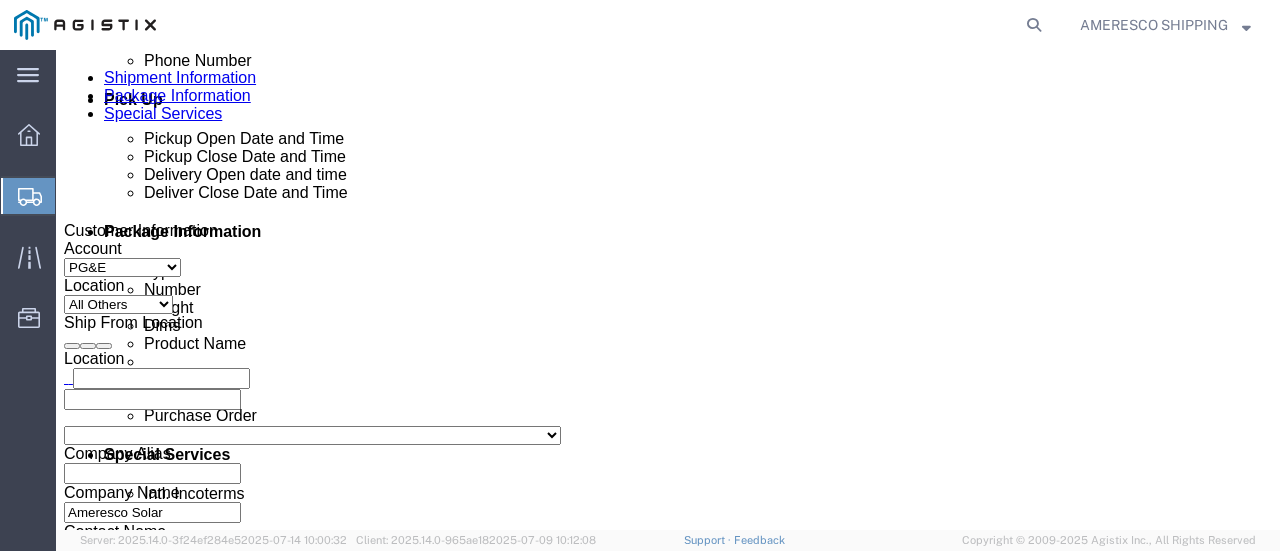 scroll, scrollTop: 952, scrollLeft: 0, axis: vertical 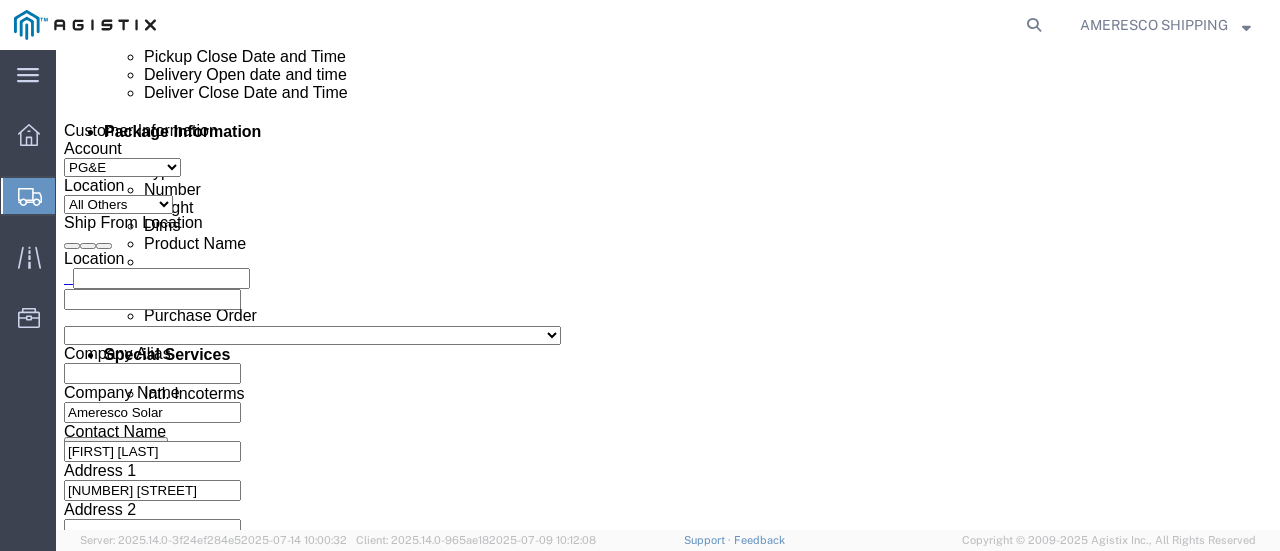 click 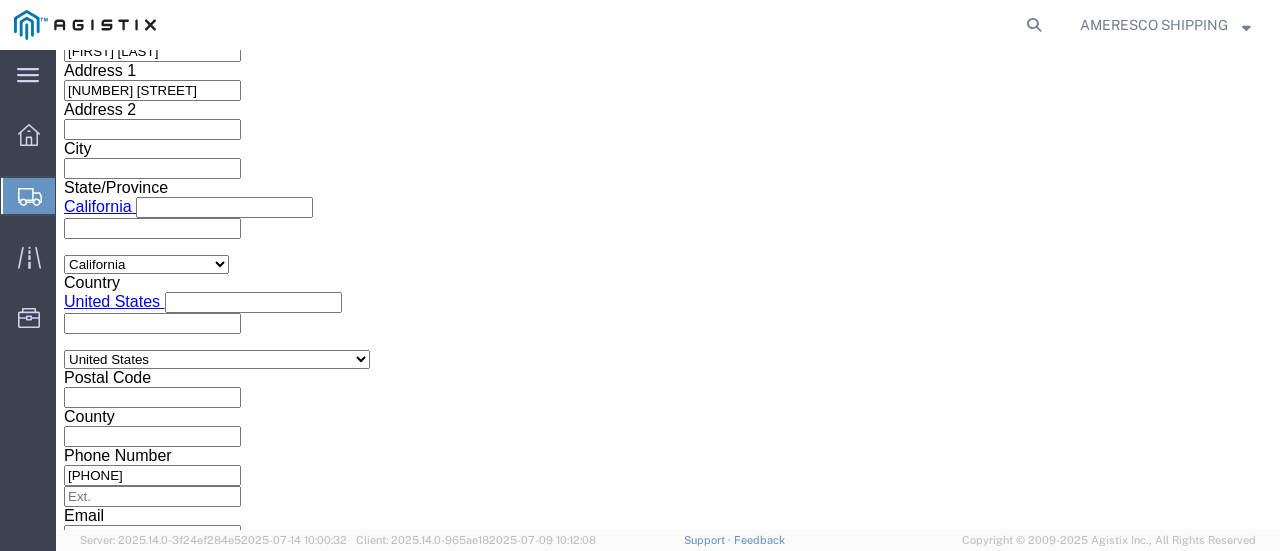 click on "12:00 PM" 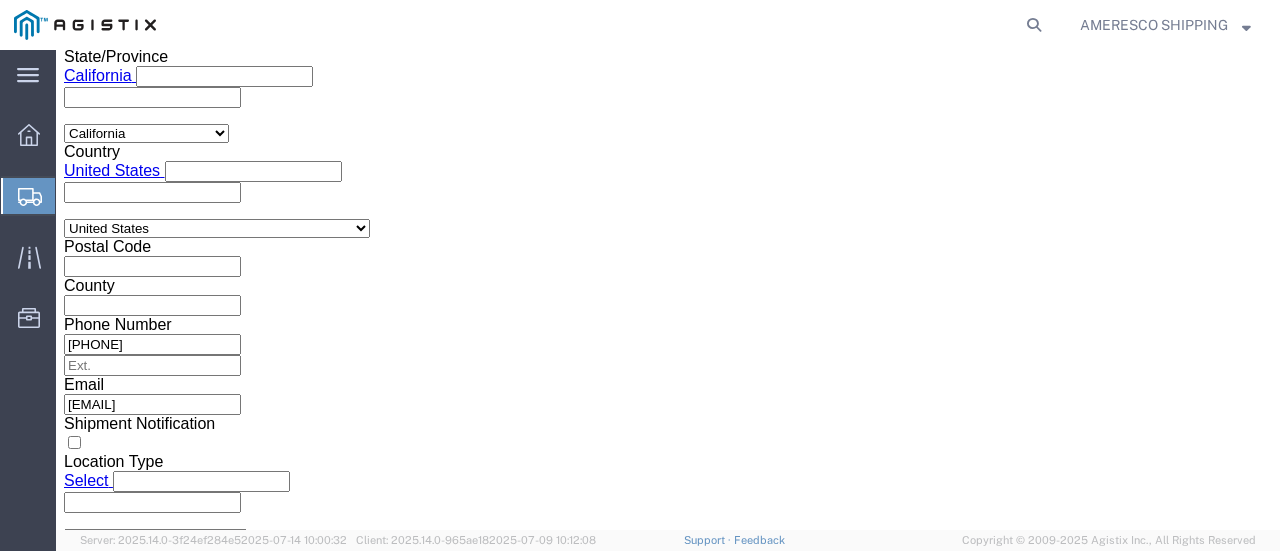 scroll, scrollTop: 1452, scrollLeft: 0, axis: vertical 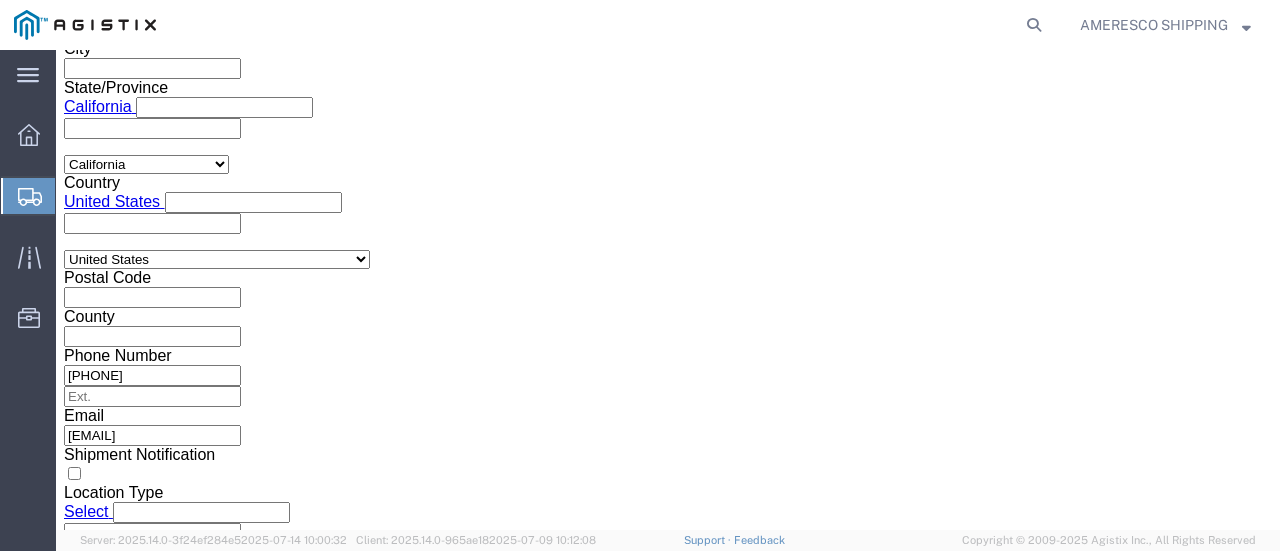 click on "Select Air Less than Truckload Multi-Leg Ocean Freight Rail Small Parcel Truckload" 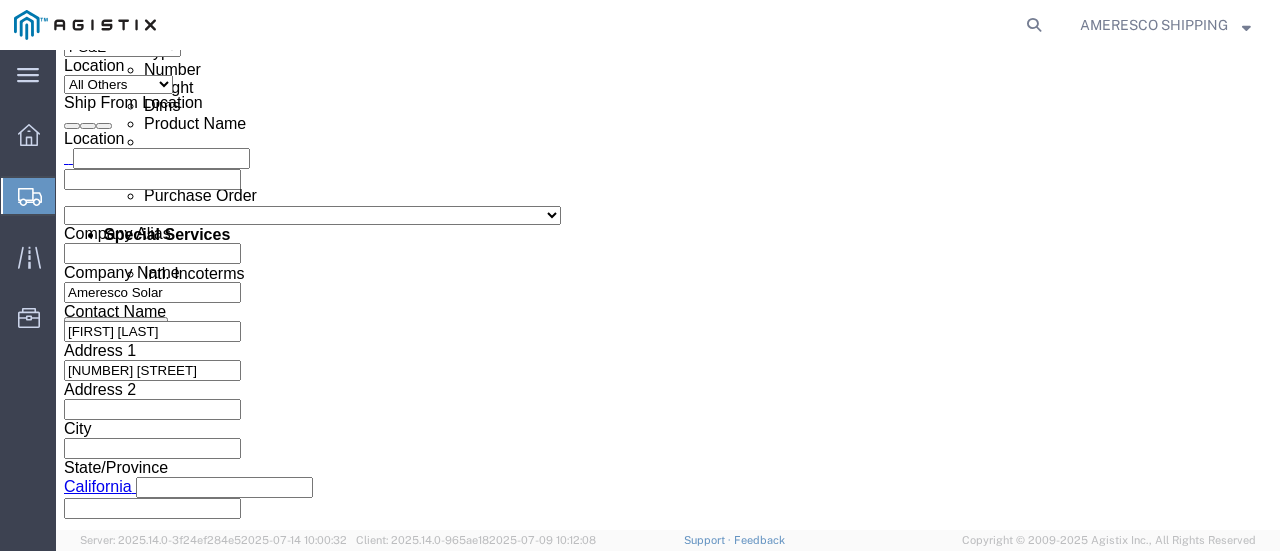 scroll, scrollTop: 972, scrollLeft: 0, axis: vertical 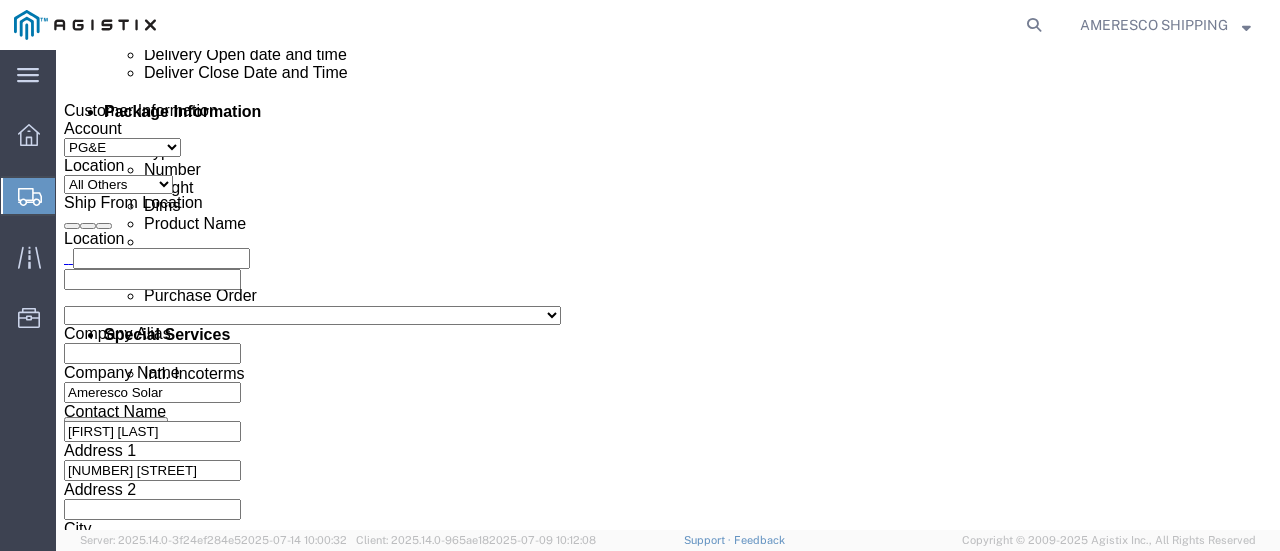 click 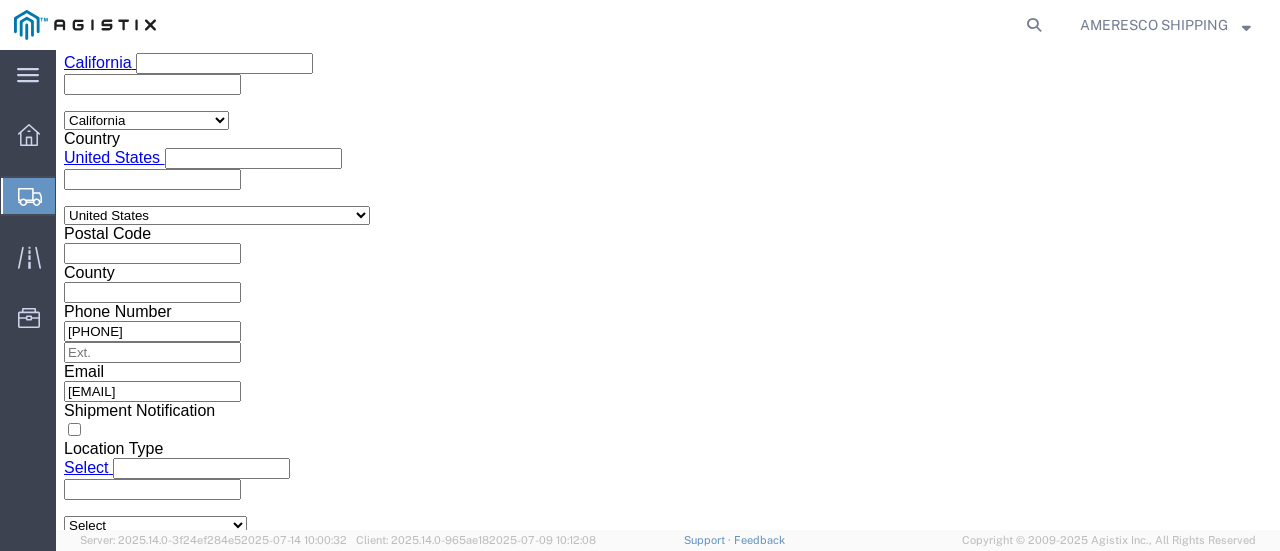 click on "Apply" 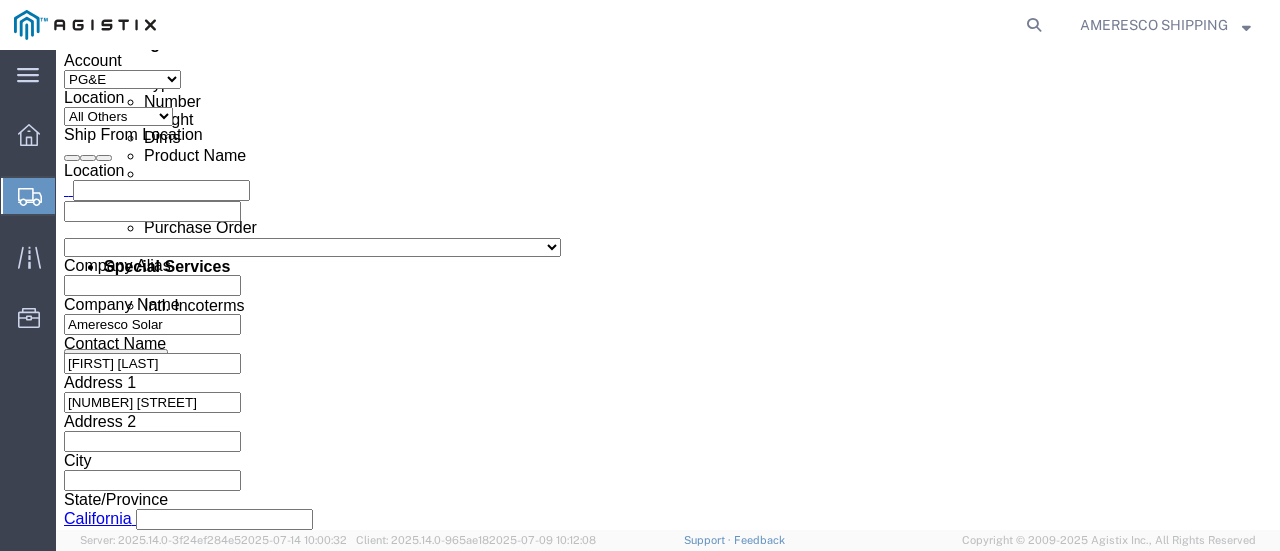 scroll, scrollTop: 1072, scrollLeft: 0, axis: vertical 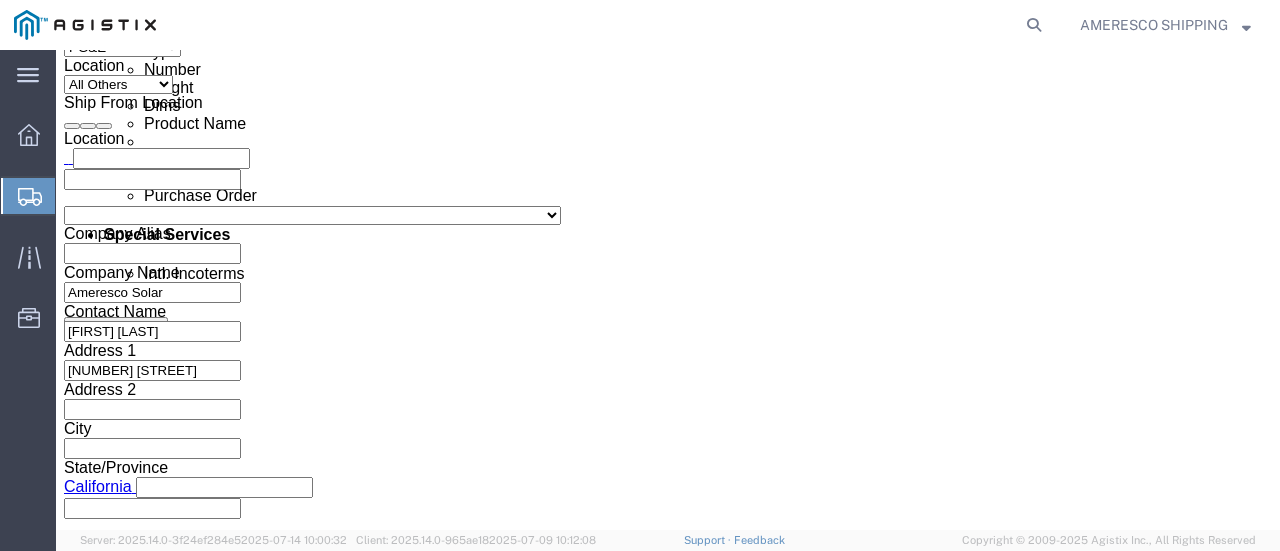 click on "Jul 21 2025 5:00 PM" 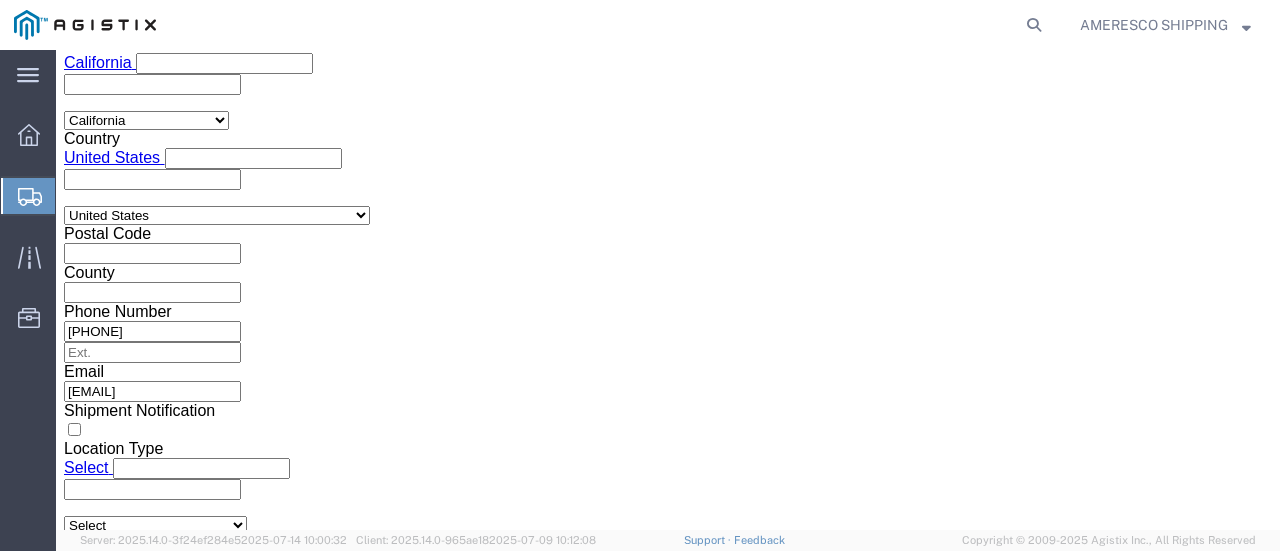 click on "5:00 PM" 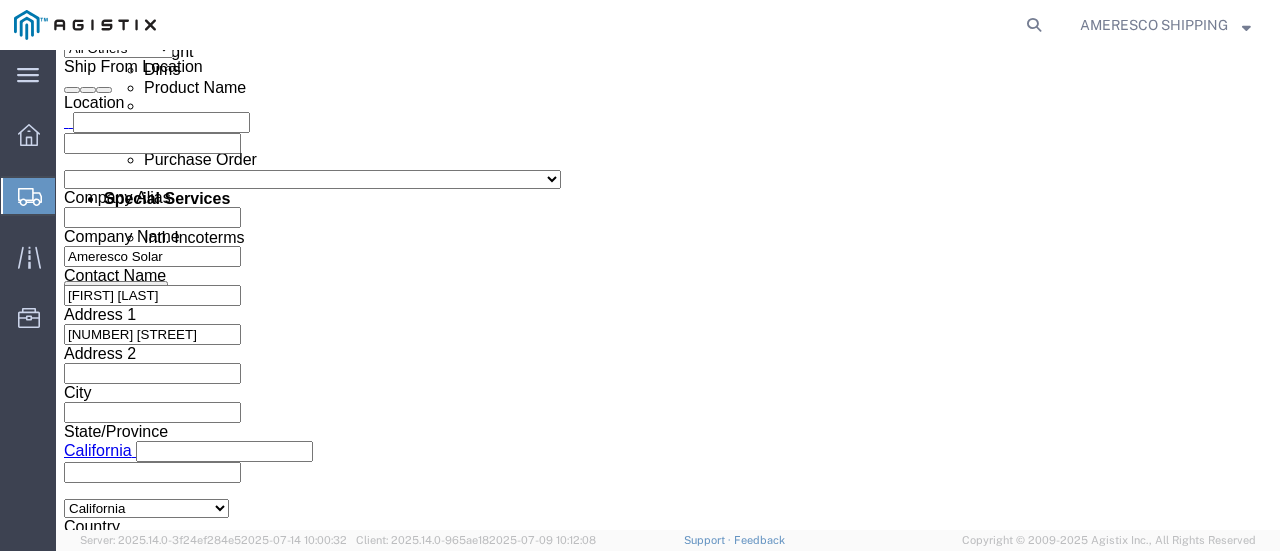 scroll, scrollTop: 1096, scrollLeft: 0, axis: vertical 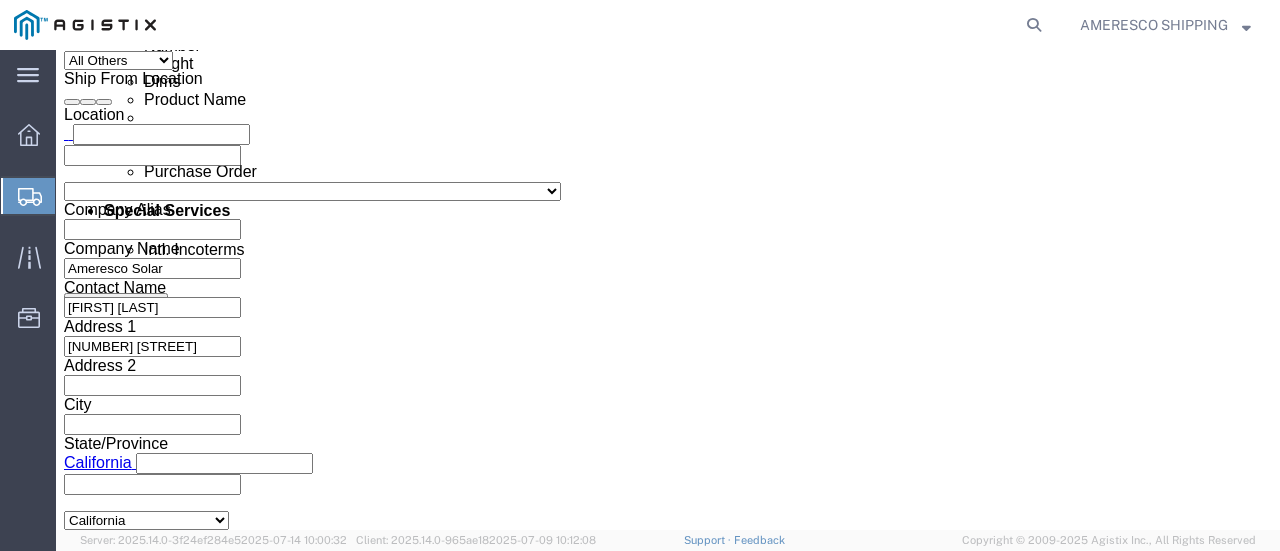 click 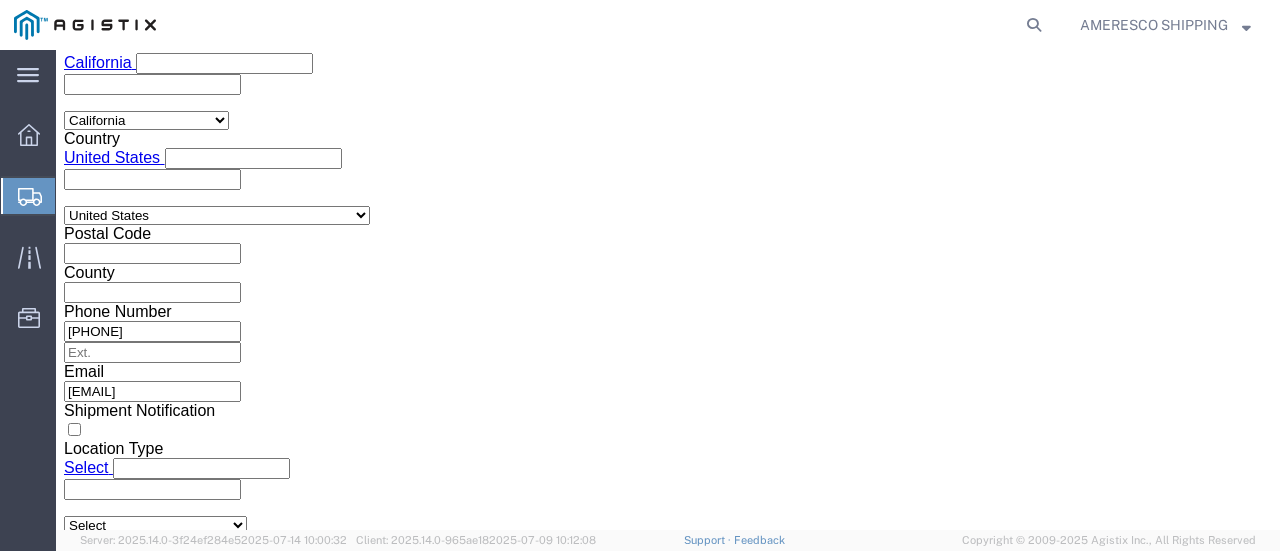type on "3:00 PM" 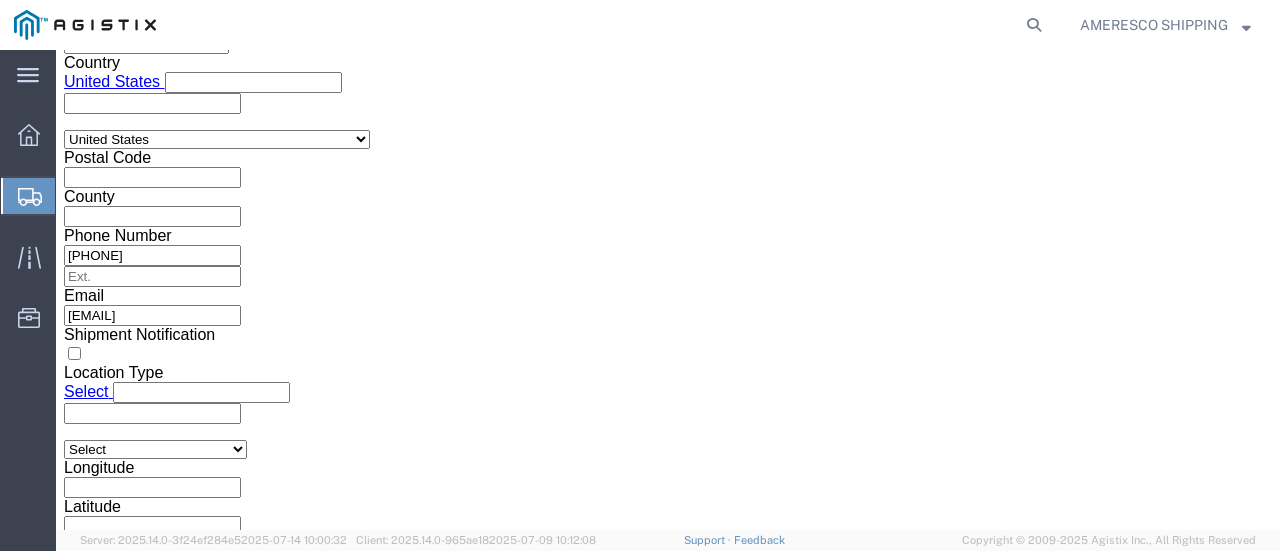scroll, scrollTop: 1272, scrollLeft: 0, axis: vertical 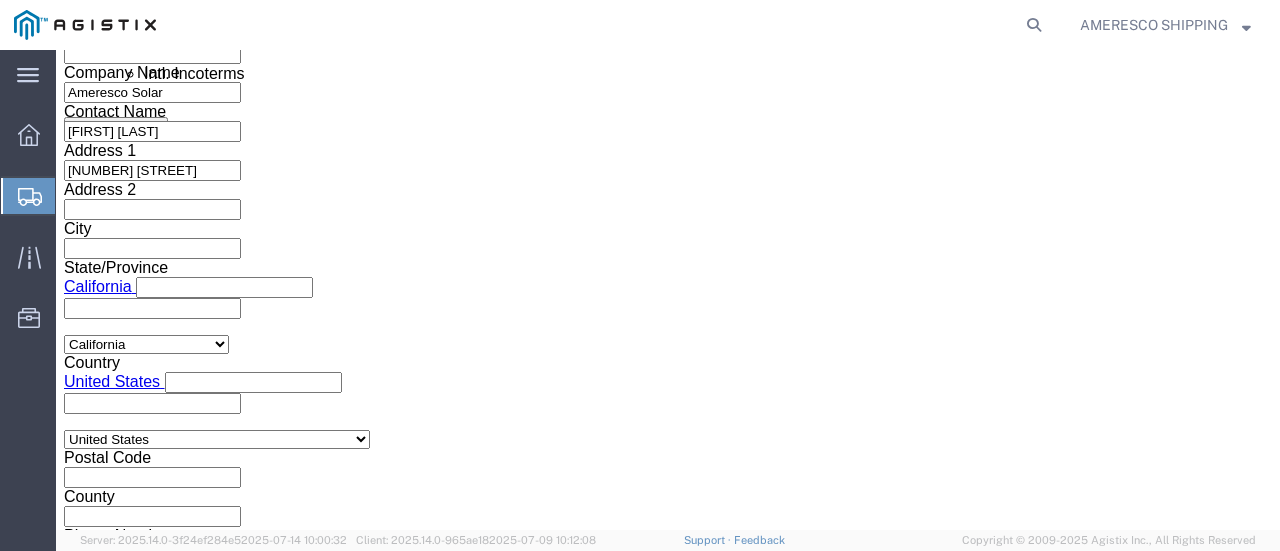 click on "Select Account Type Activity ID Airline Appointment Number ASN Batch Request # Bill Of Lading Bin Booking Number Booking Request ID Cancel Pickup Location CBP Entry No Claim Container Number Customer Ref Delivery Number Department Document No Expenditure Export Reference Flight Number General GL Code House Airway Bill Internal Requisition Invoice Number ITN No Job Number License Lloyd's Code Lot Number Master Airway Bill Master Tracking Number Material Requisition Order Number Organization Packing Slip Pickup Number Pickup Request PO Line Item No PRO # Problem File Number Project Project Number Protocol Number Purchase Order Quote Number R.M.A. Release Number Route Sales Order Seal Number Serial No Shipment Id Number Shipment Line No Study Number Task Tender ID VAT Number Vessel Name VIN Voyage Number Waybill Number Work Order" 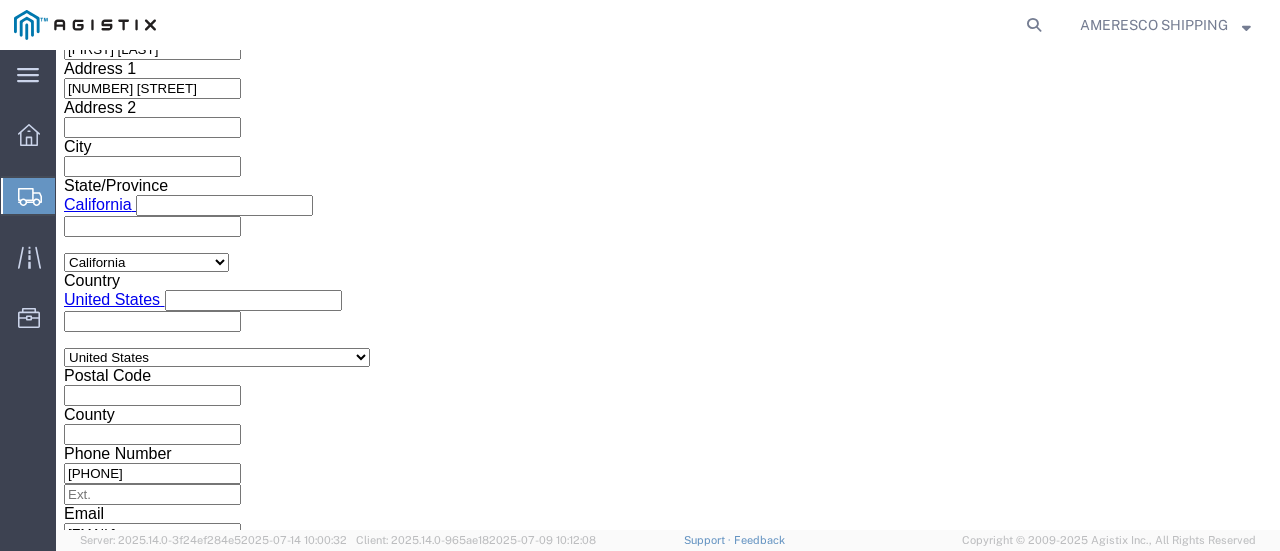 click on "Select Account Type Activity ID Airline Appointment Number ASN Batch Request # Bill Of Lading Bin Booking Number Booking Request ID Cancel Pickup Location CBP Entry No Claim Container Number Customer Ref Delivery Number Department Document No Expenditure Export Reference Flight Number General GL Code House Airway Bill Internal Requisition Invoice Number ITN No Job Number License Lloyd's Code Lot Number Master Airway Bill Master Tracking Number Material Requisition Order Number Organization Packing Slip Pickup Number Pickup Request PO Line Item No PRO # Problem File Number Project Project Number Protocol Number Purchase Order Quote Number R.M.A. Release Number Route Sales Order Seal Number Serial No Shipment Id Number Shipment Line No Study Number Task Tender ID VAT Number Vessel Name VIN Voyage Number Waybill Number Work Order" 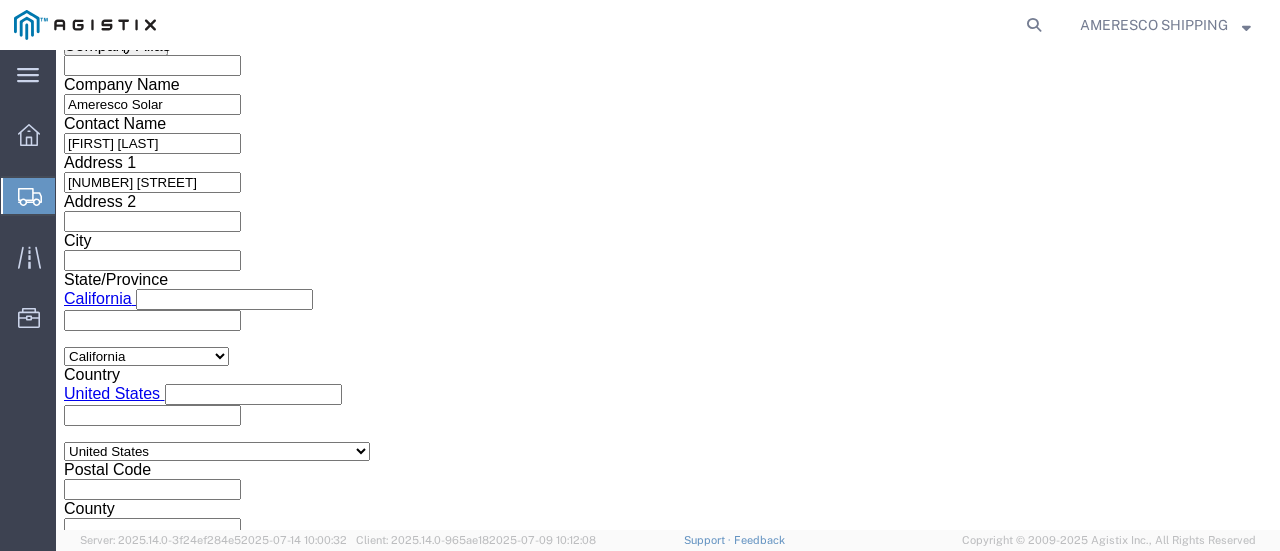 select on "SALEORDR" 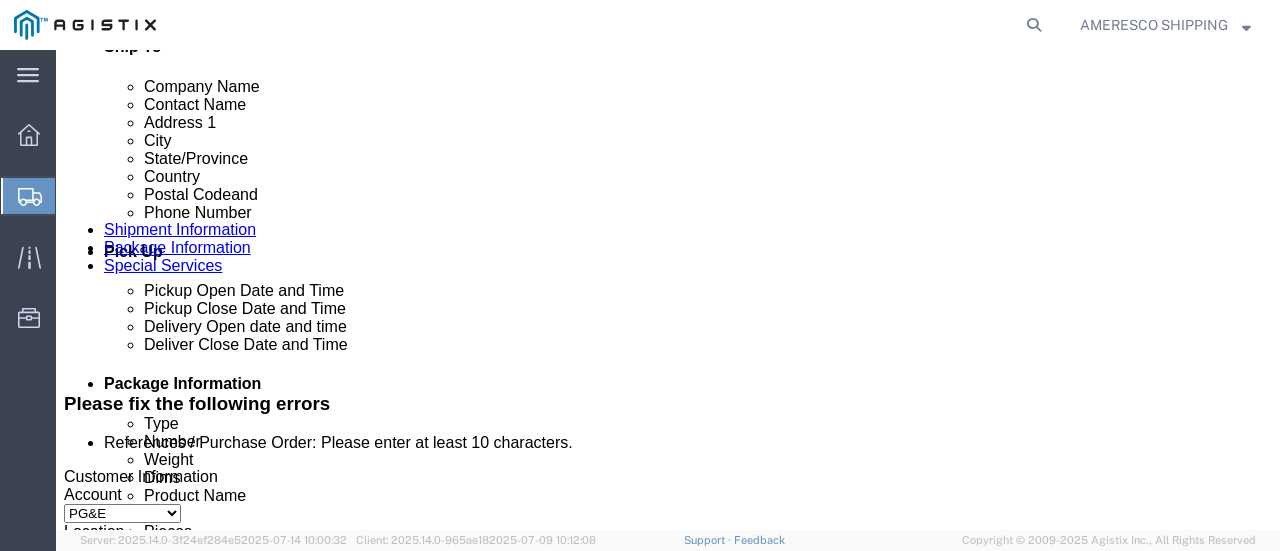scroll, scrollTop: 755, scrollLeft: 0, axis: vertical 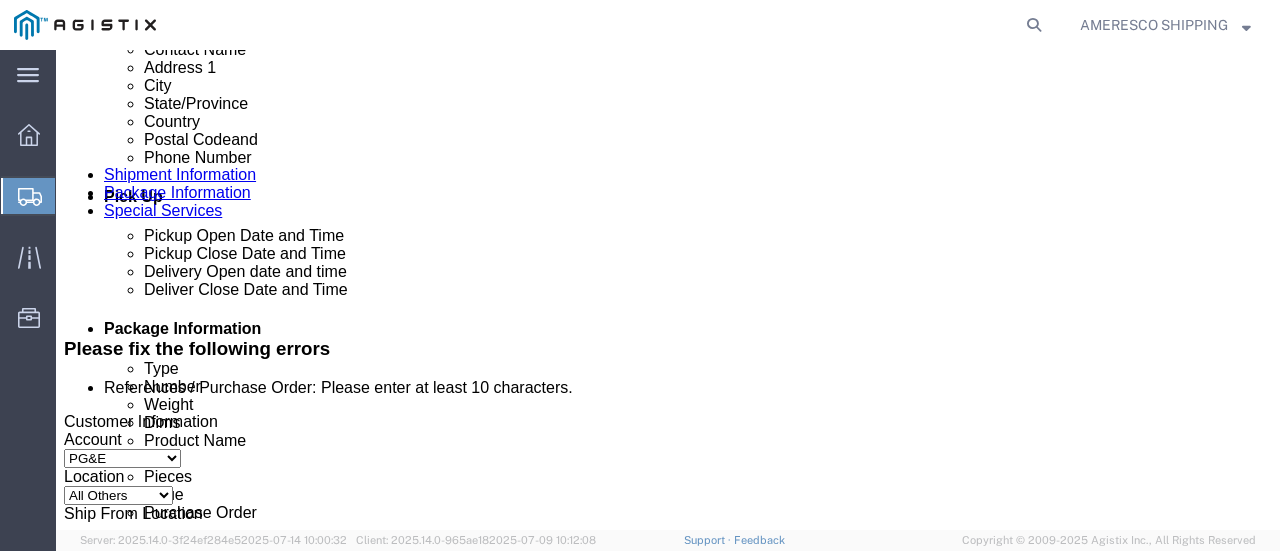 click on "ADDITIONAL INFORMATION" 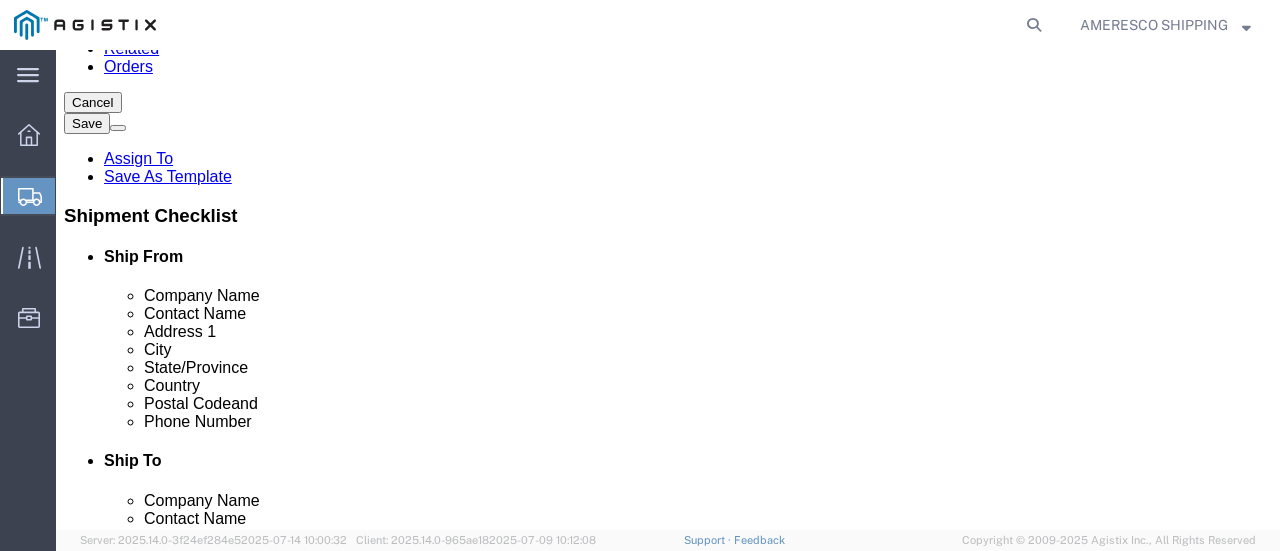 scroll, scrollTop: 255, scrollLeft: 0, axis: vertical 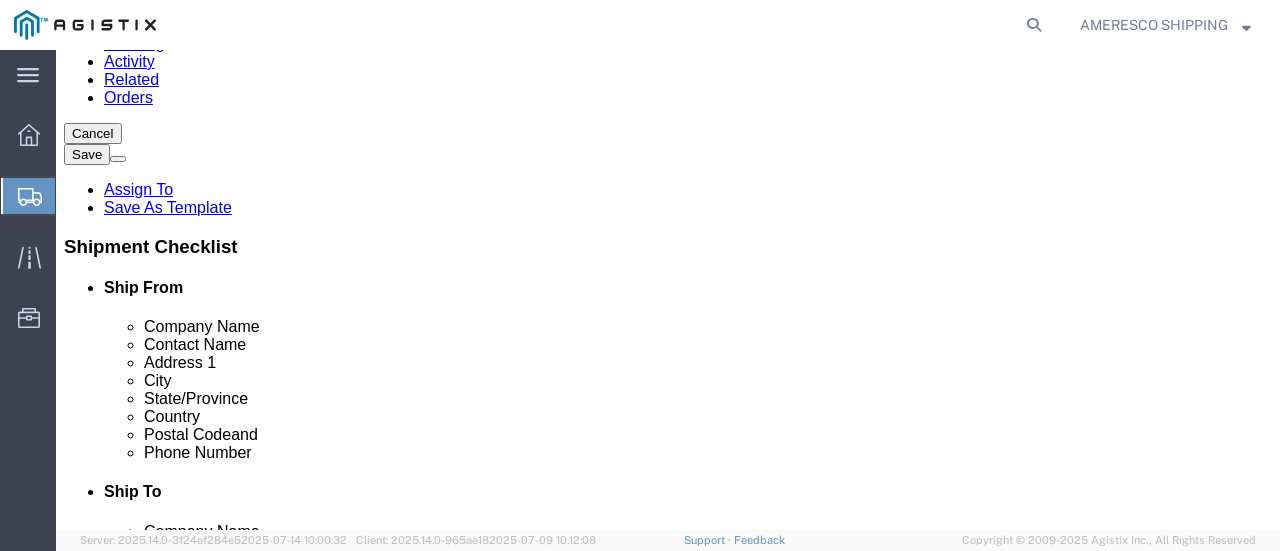 click on "PG&E" 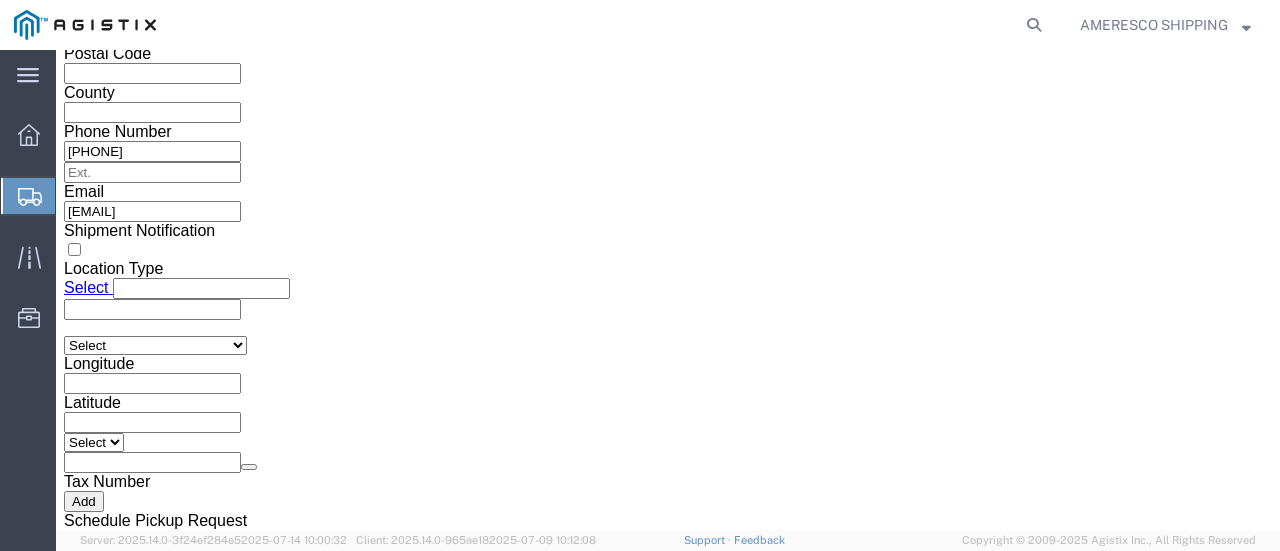scroll, scrollTop: 1770, scrollLeft: 0, axis: vertical 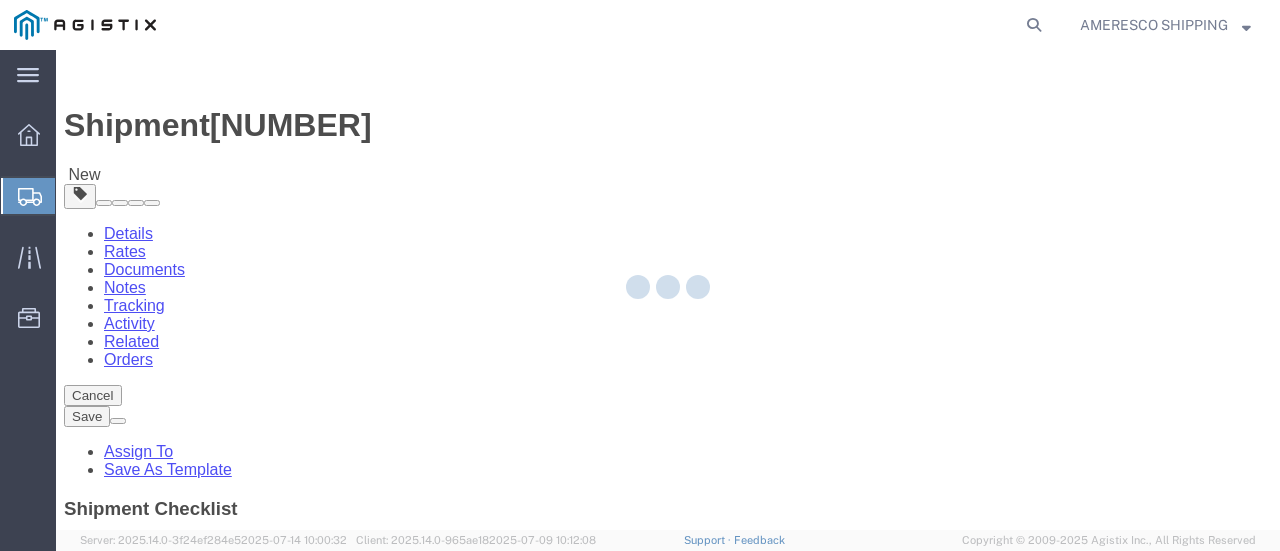 select on "CBOX" 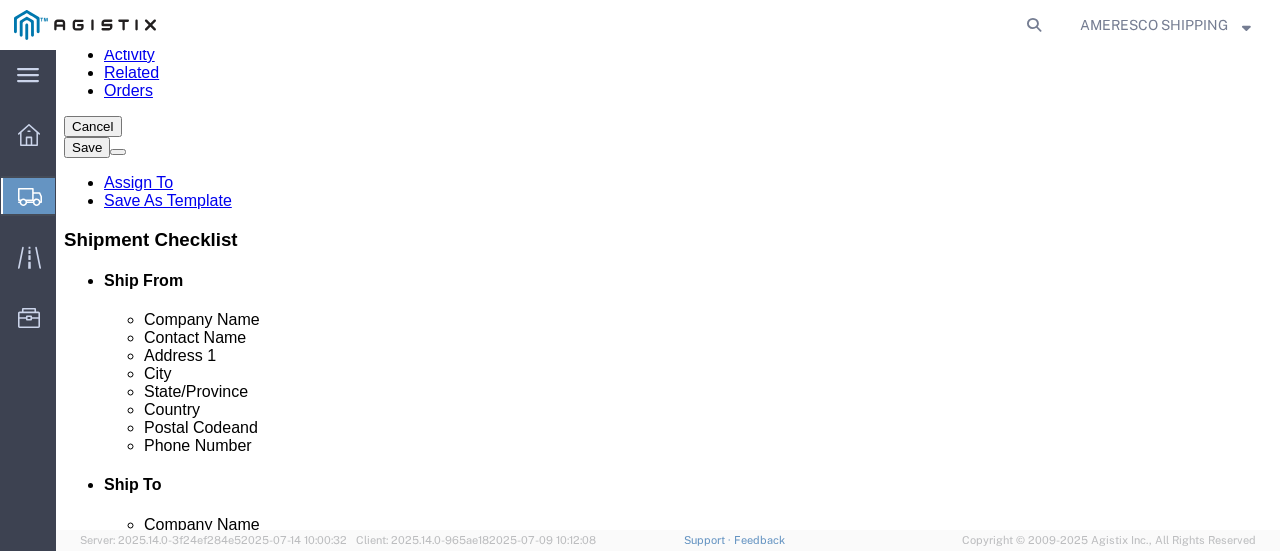scroll, scrollTop: 300, scrollLeft: 0, axis: vertical 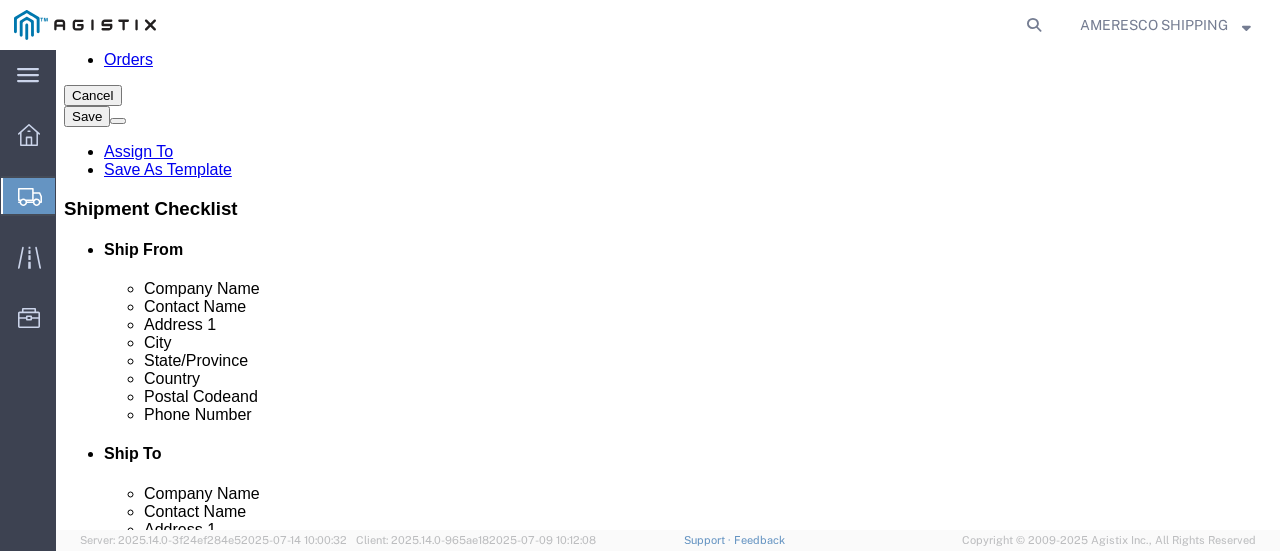 click on "Select Bulk Bundle(s) Cardboard Box(es) Carton(s) Crate(s) Drum(s) (Fiberboard) Drum(s) (Metal) Drum(s) (Plastic) Envelope Naked Cargo (UnPackaged) Pallet(s) Oversized (Not Stackable) Pallet(s) Oversized (Stackable) Pallet(s) Standard (Not Stackable) Pallet(s) Standard (Stackable) Roll(s) Your Packaging" 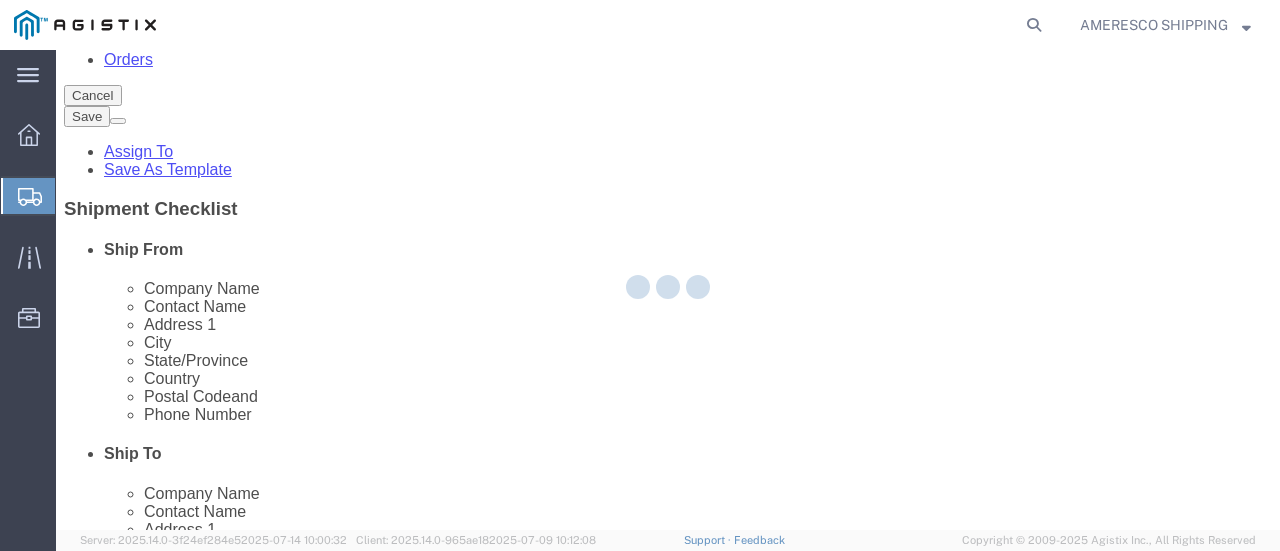 click 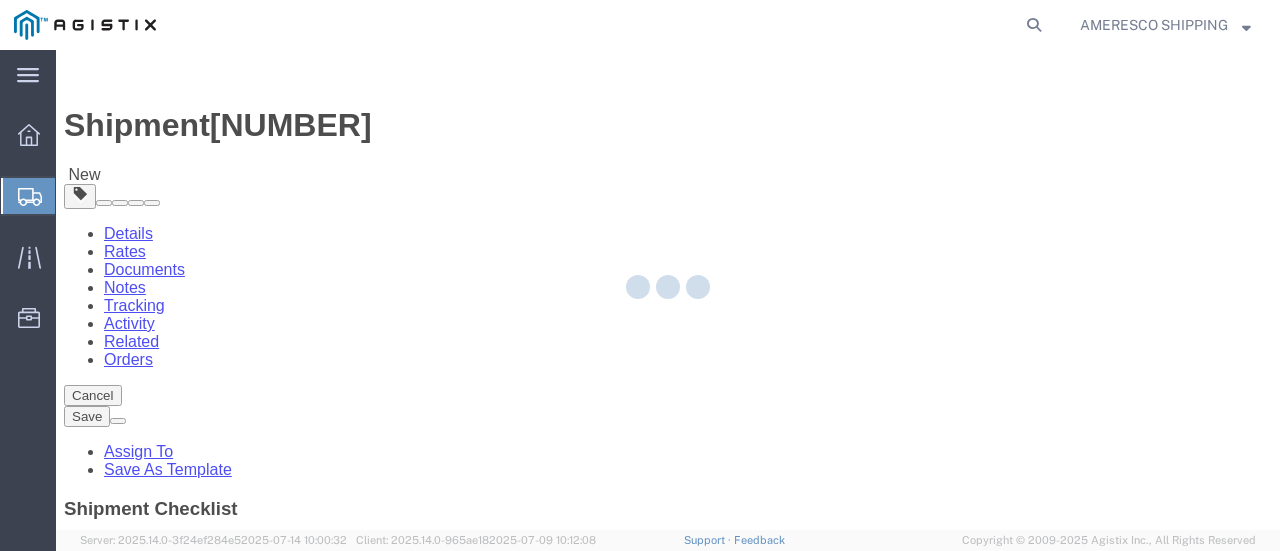 select on "CBOX" 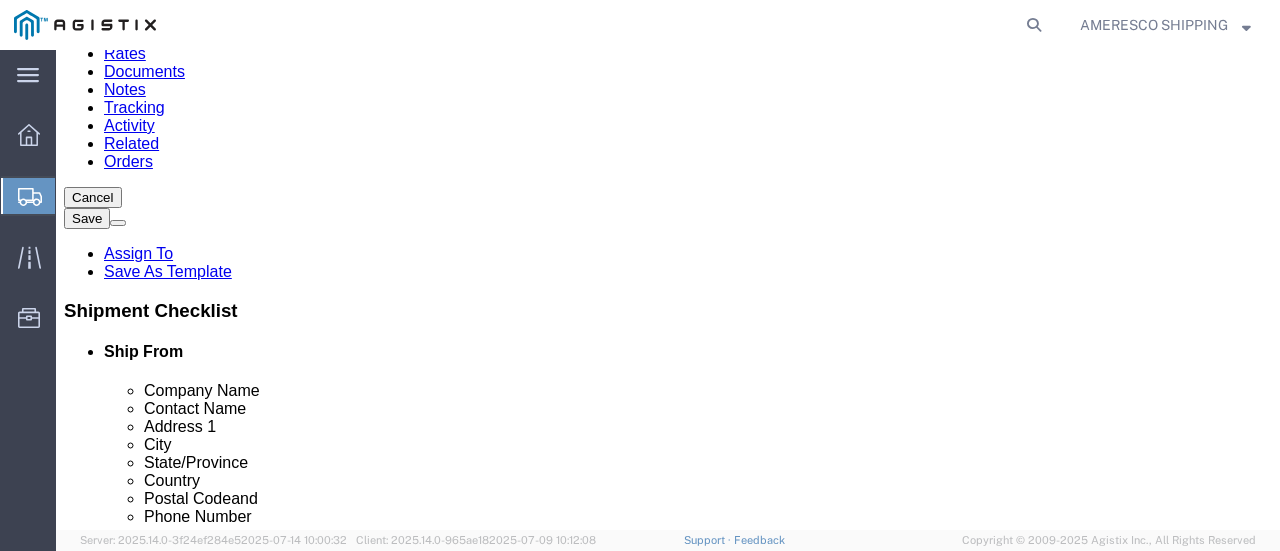 scroll, scrollTop: 200, scrollLeft: 0, axis: vertical 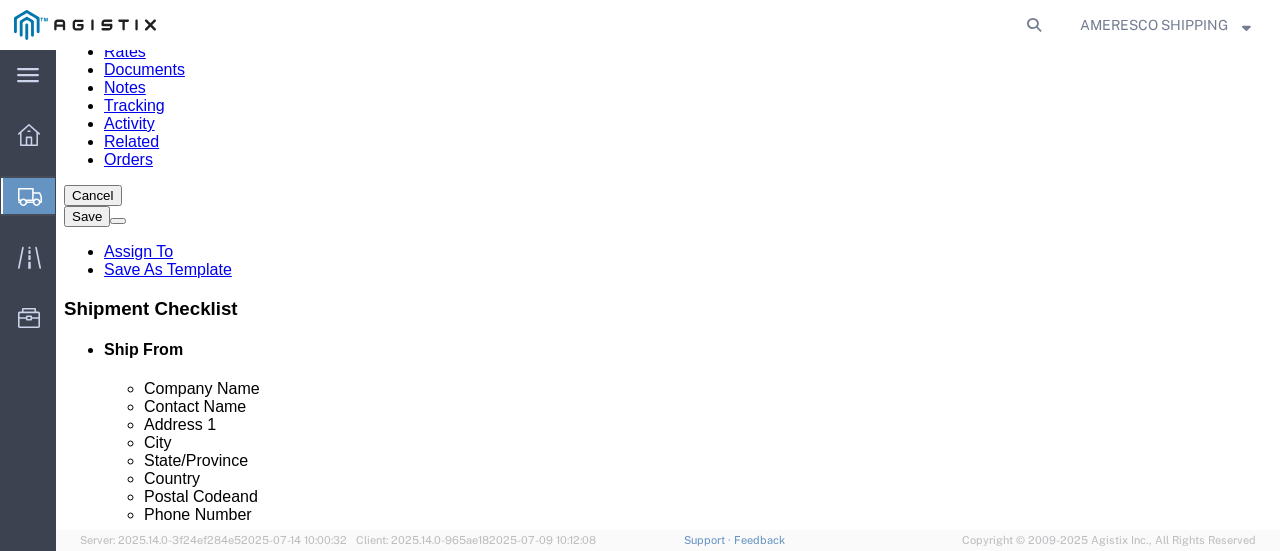 click 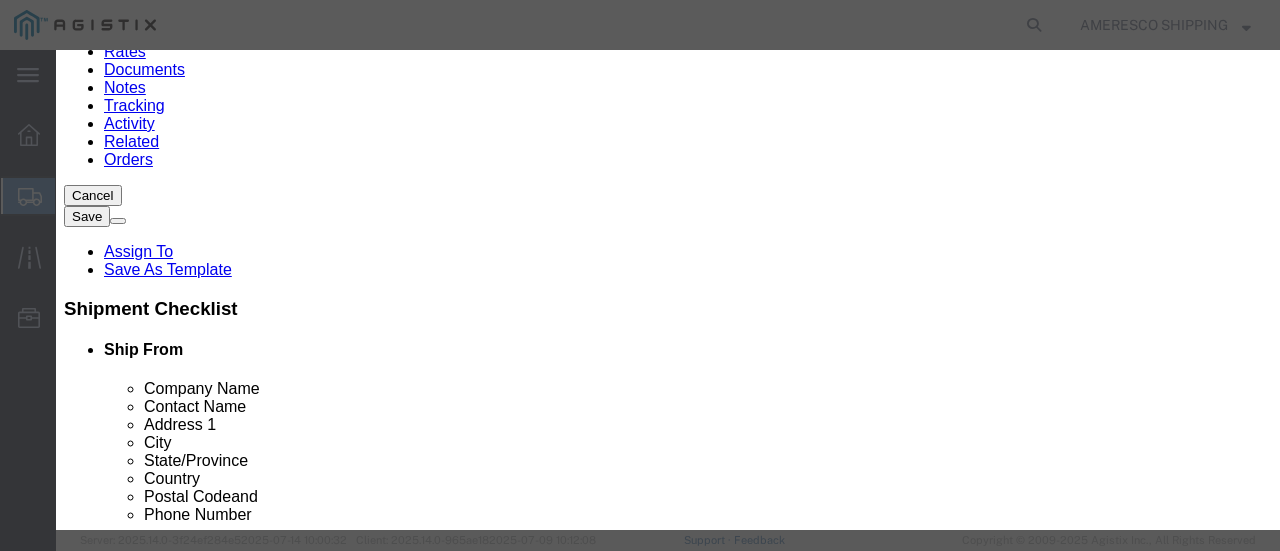 click on "Yes" 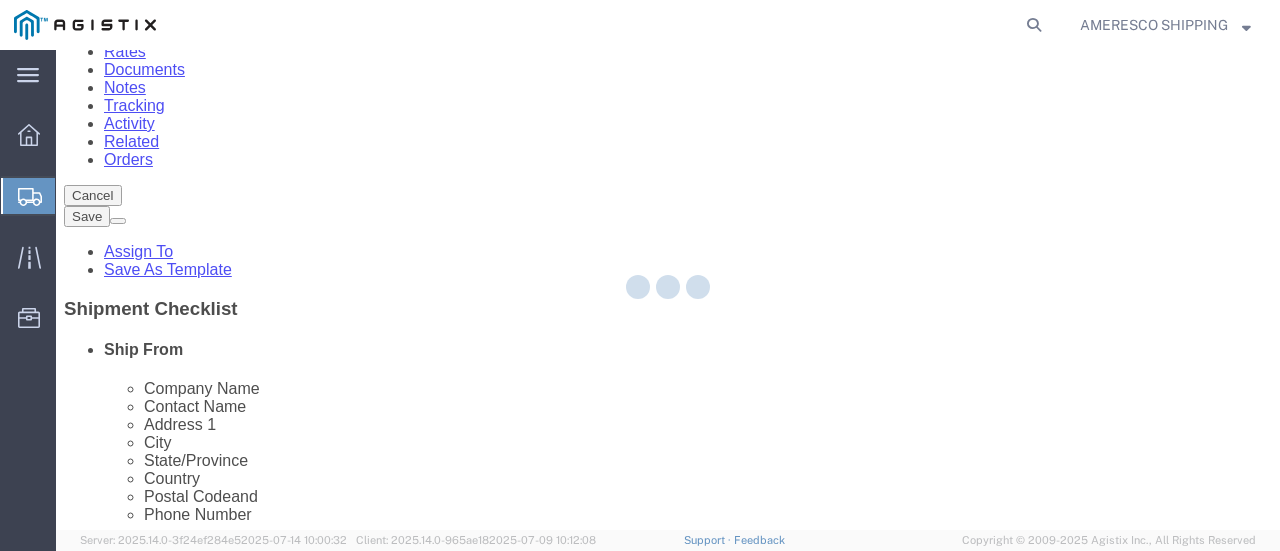 scroll, scrollTop: 0, scrollLeft: 0, axis: both 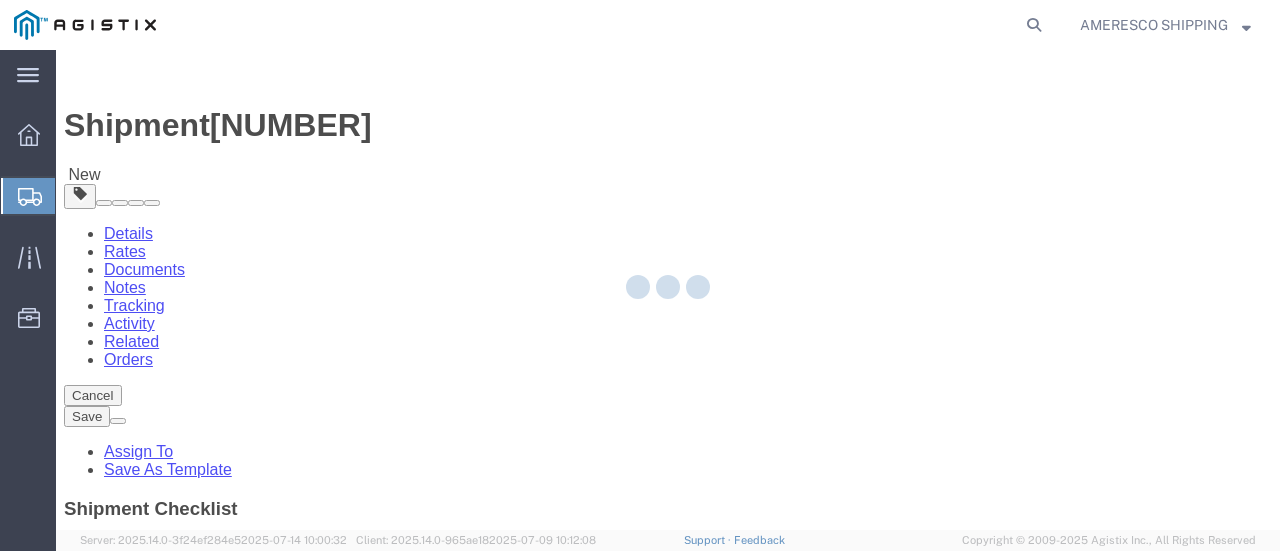select on "CBOX" 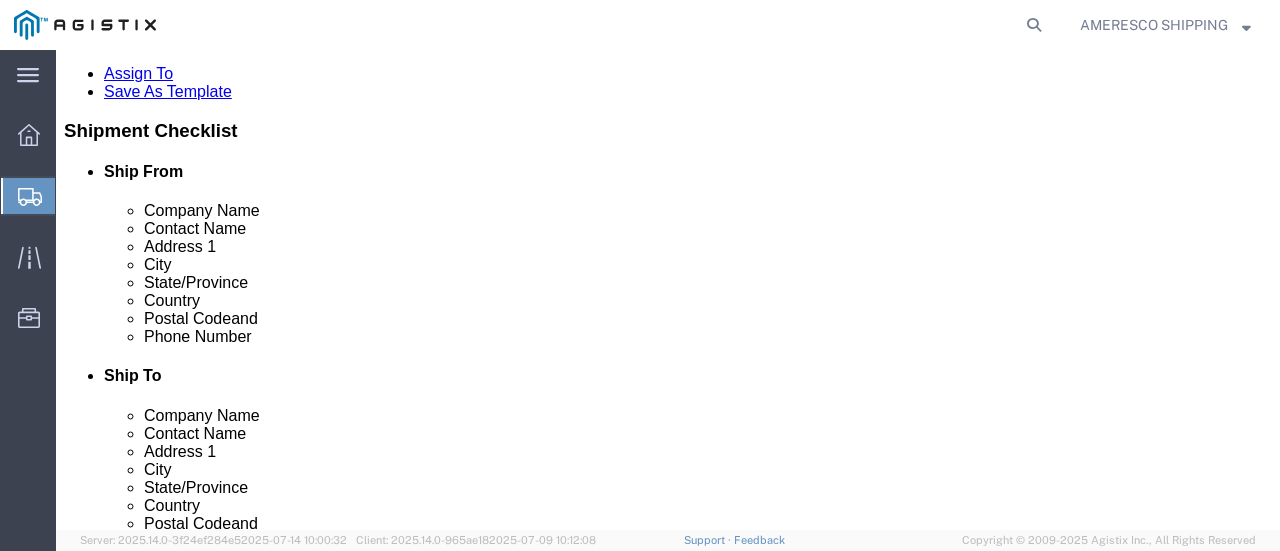 scroll, scrollTop: 455, scrollLeft: 0, axis: vertical 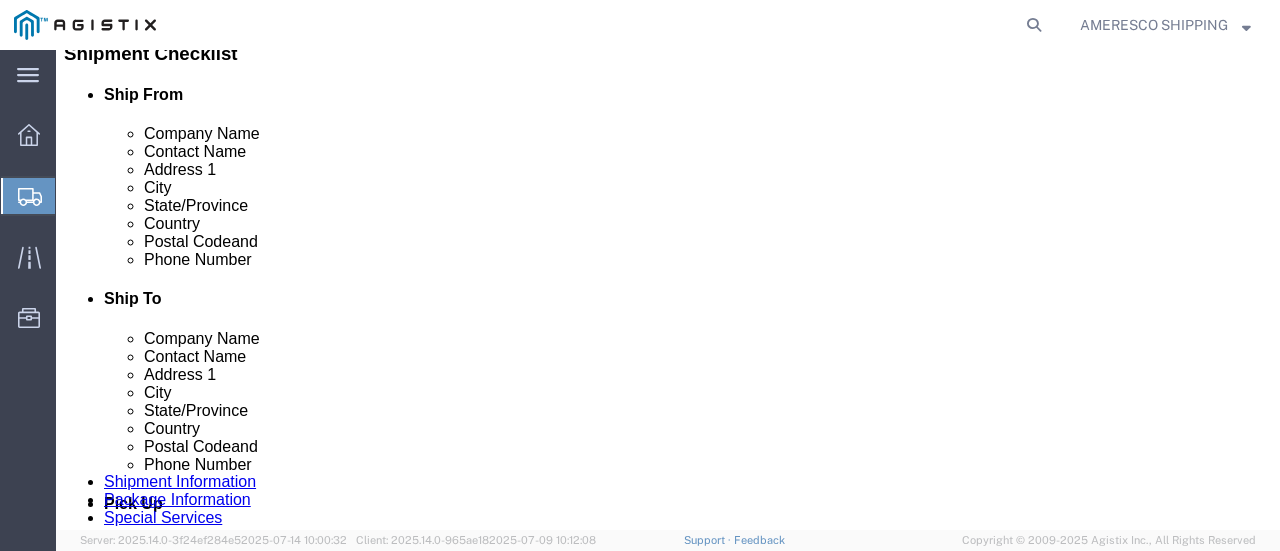 click on "Previous" 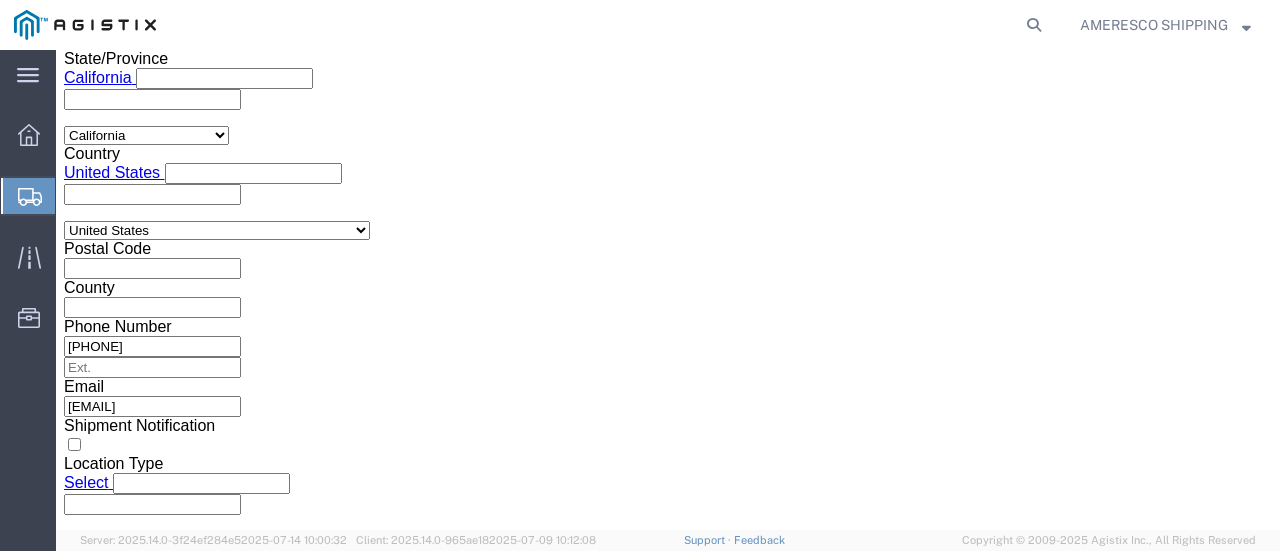scroll, scrollTop: 1736, scrollLeft: 0, axis: vertical 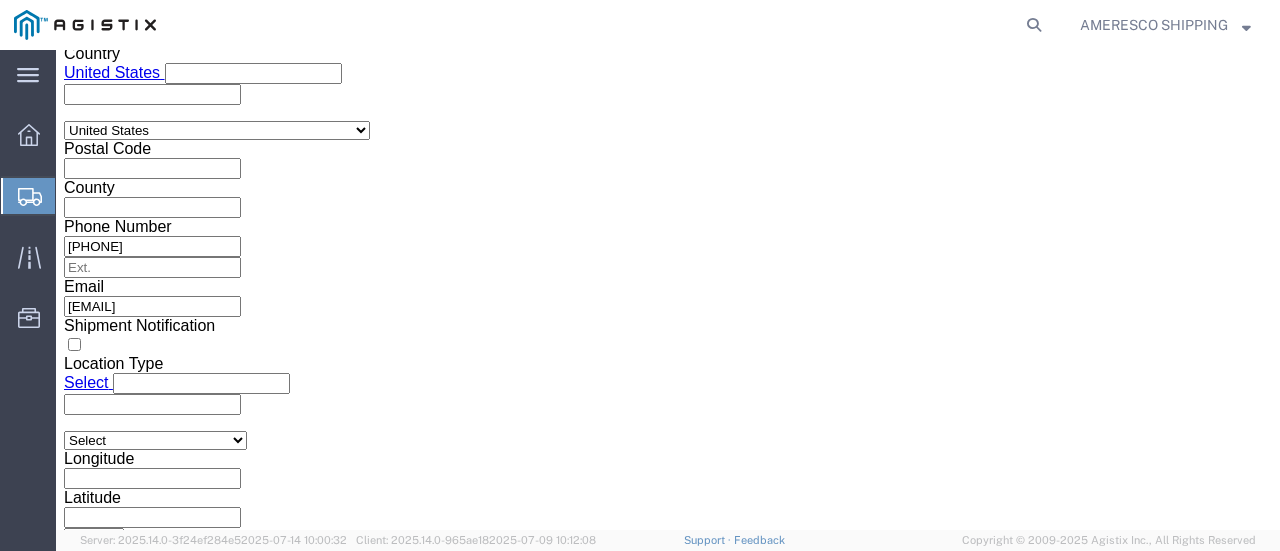 click on "Select Air Less than Truckload Multi-Leg Ocean Freight Rail Small Parcel Truckload" 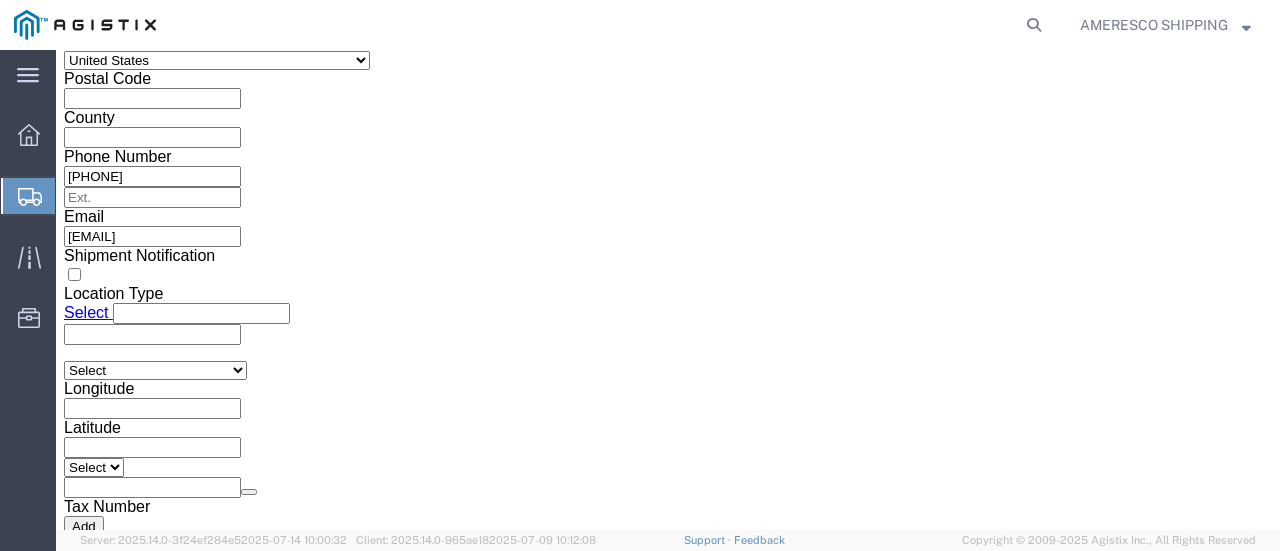 scroll, scrollTop: 1836, scrollLeft: 0, axis: vertical 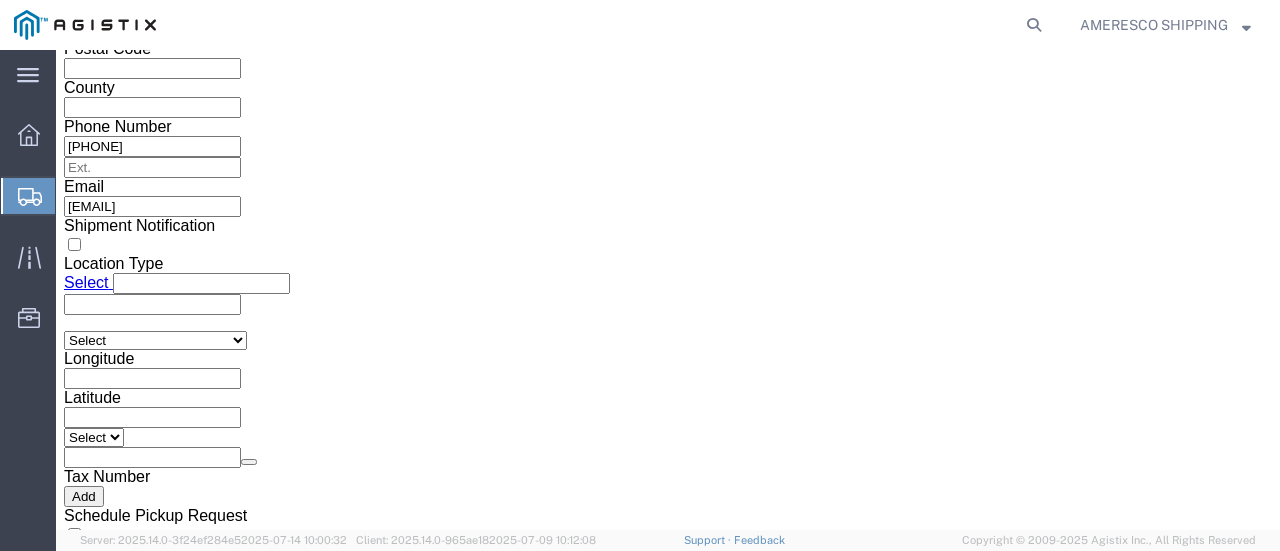 click on "Continue" 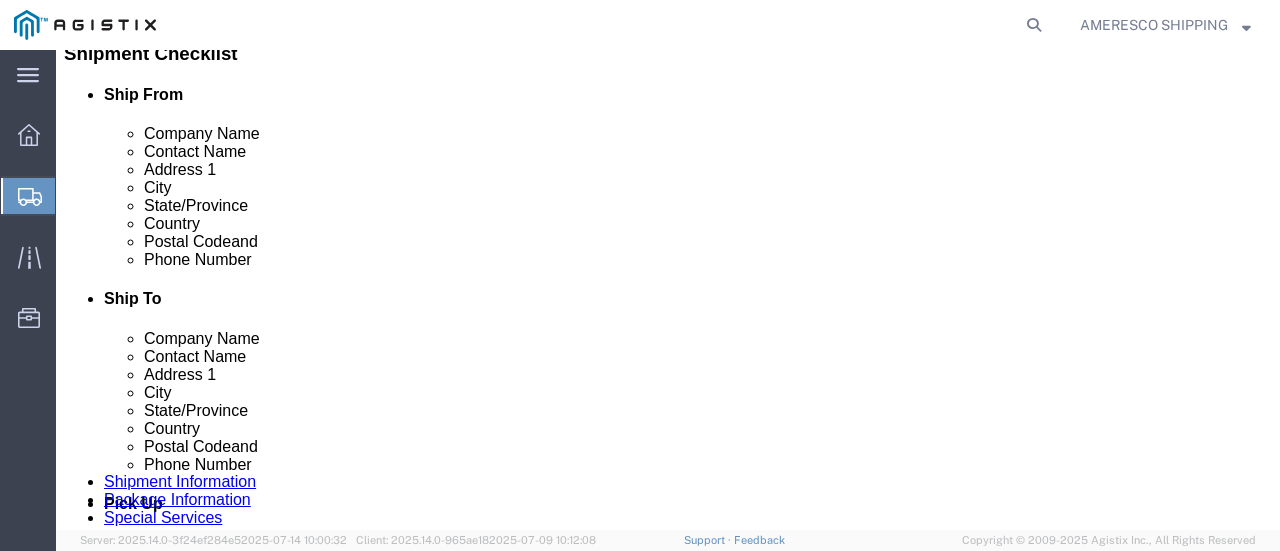 scroll, scrollTop: 255, scrollLeft: 0, axis: vertical 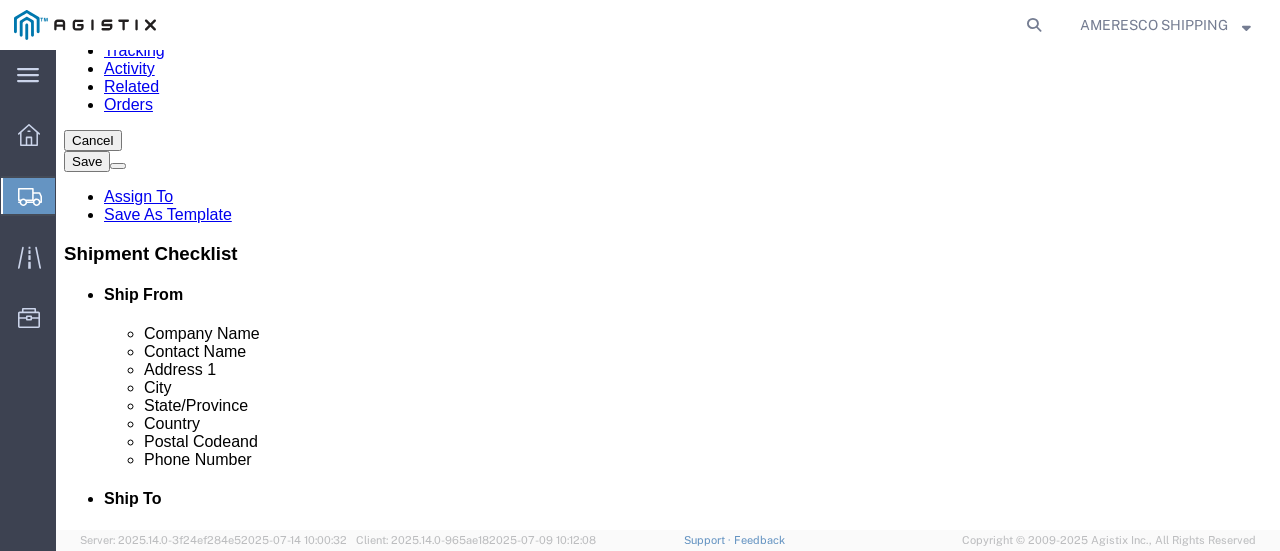 click on "Select Bulk Bundle(s) Cardboard Box(es) Carton(s) Crate(s) Drum(s) (Fiberboard) Drum(s) (Metal) Drum(s) (Plastic) Envelope Naked Cargo (UnPackaged) Pallet(s) Oversized (Not Stackable) Pallet(s) Oversized (Stackable) Pallet(s) Standard (Not Stackable) Pallet(s) Standard (Stackable) Roll(s) Your Packaging" 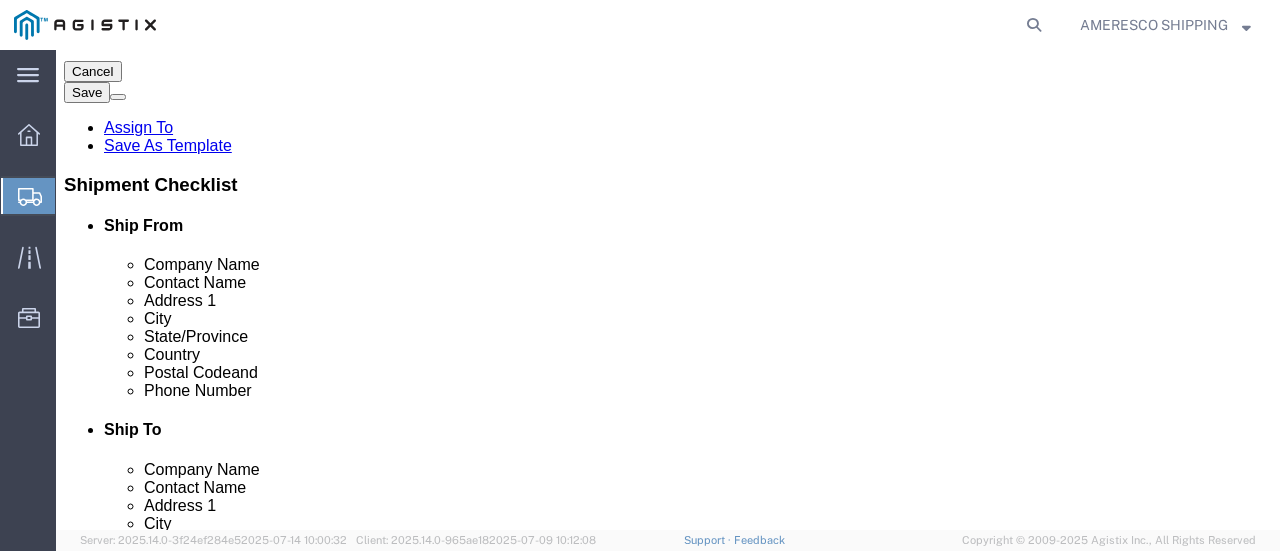 scroll, scrollTop: 355, scrollLeft: 0, axis: vertical 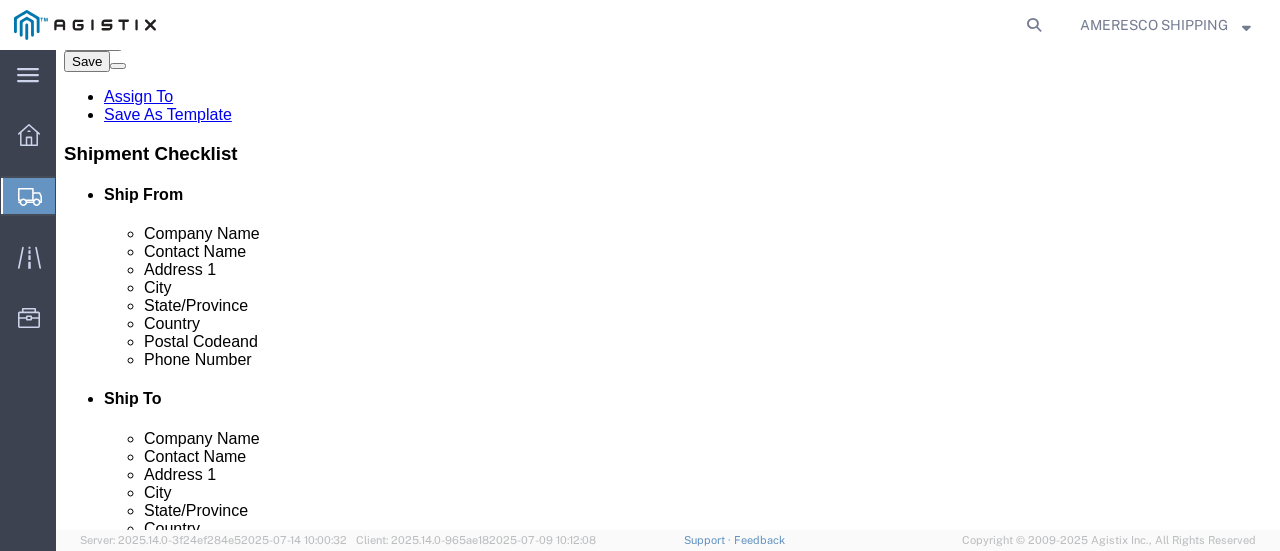 type on "1" 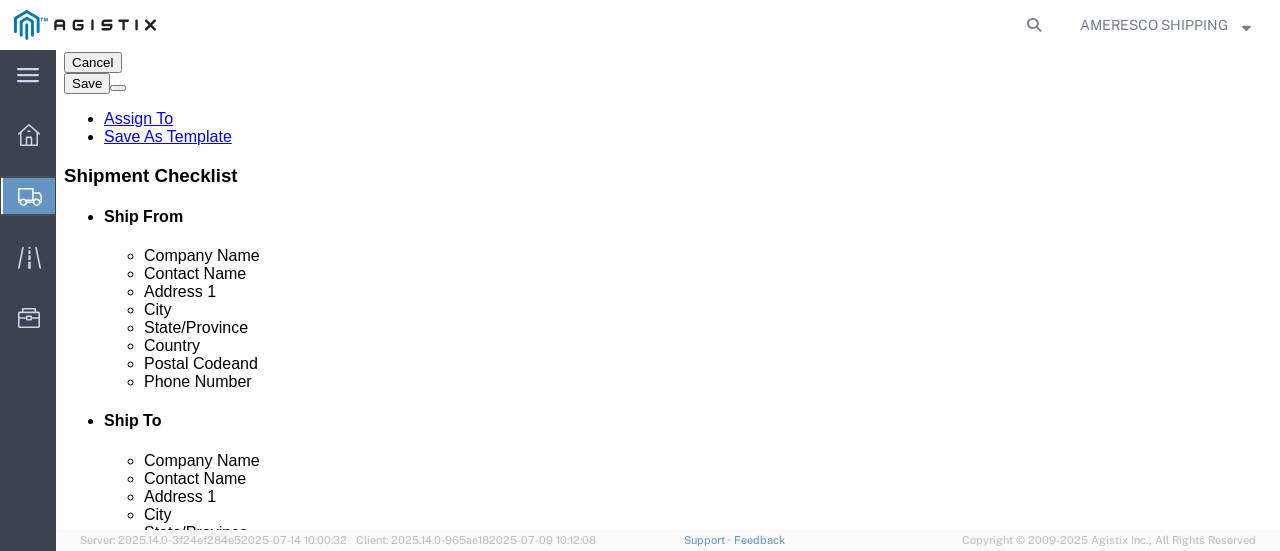 type on "65" 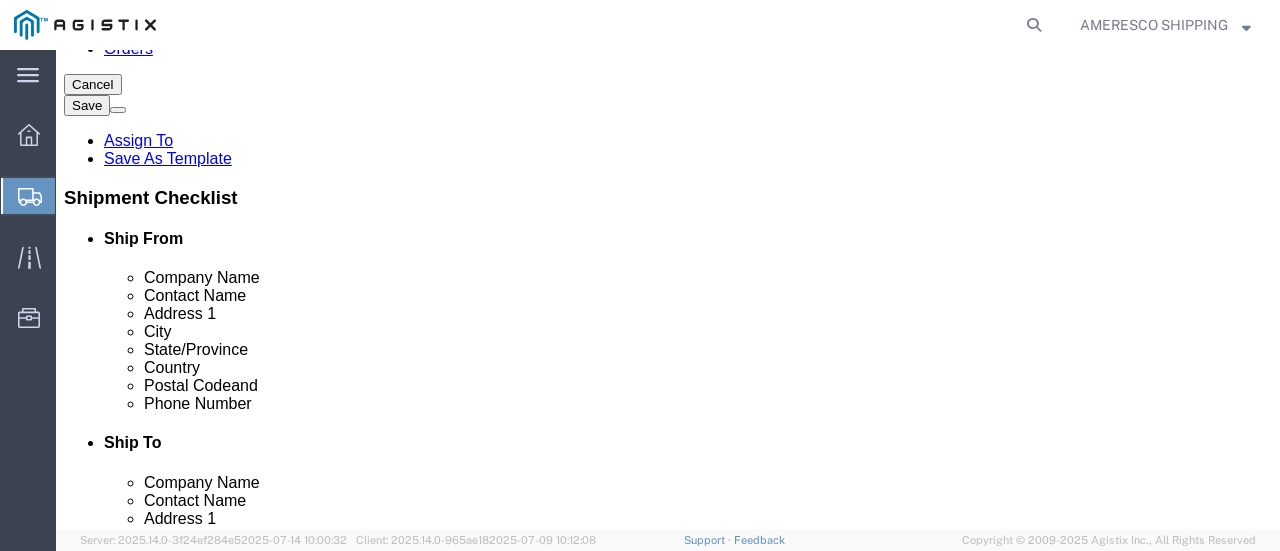 type on "45" 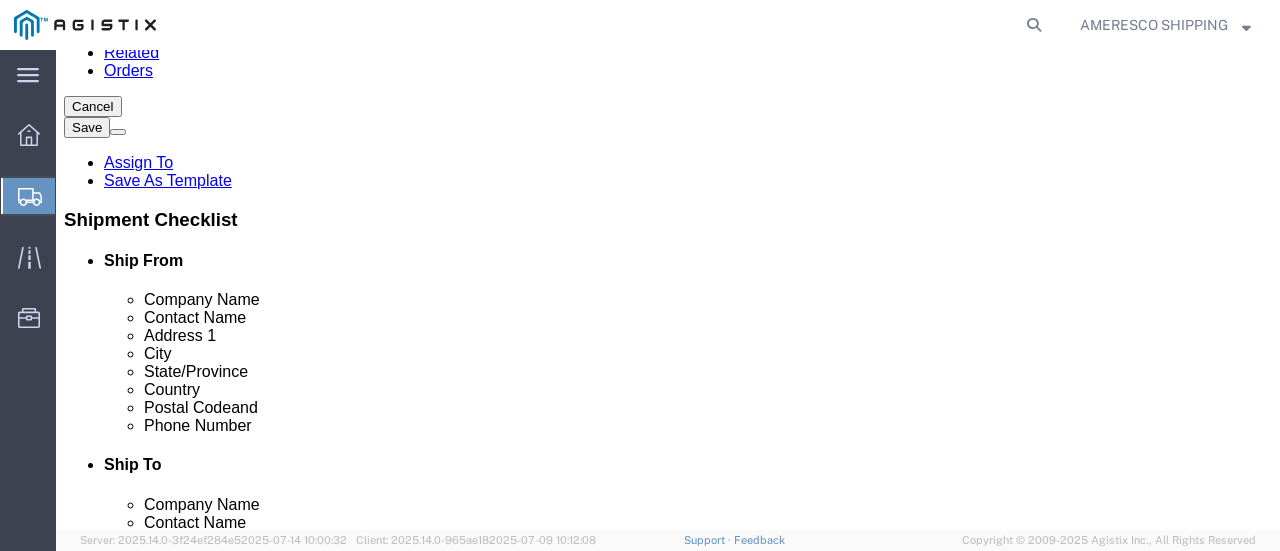 type on "25" 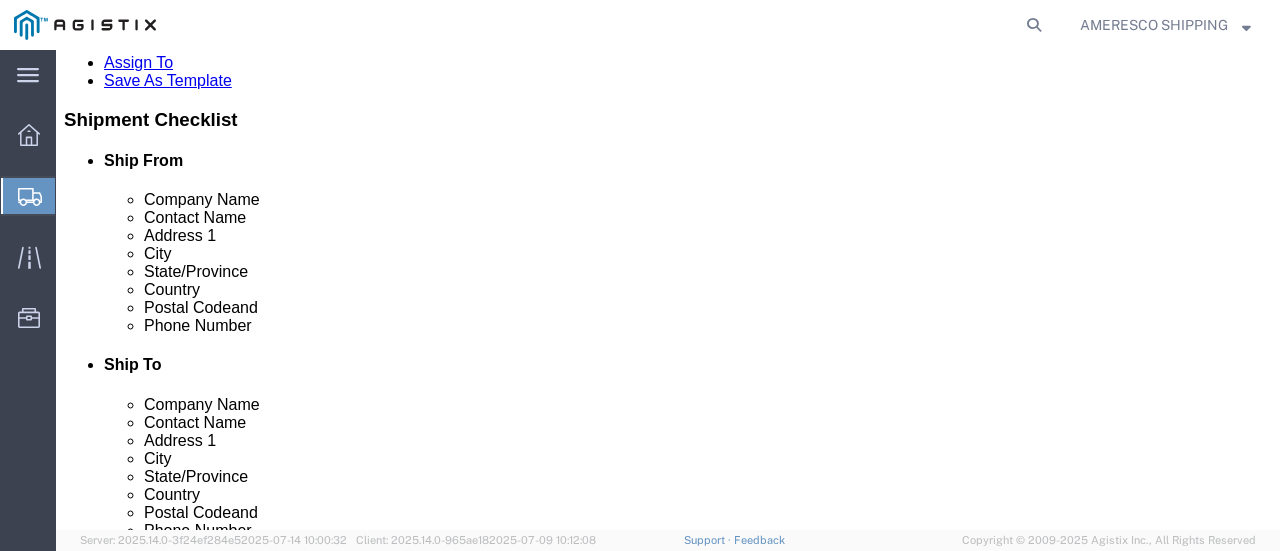 type on "290" 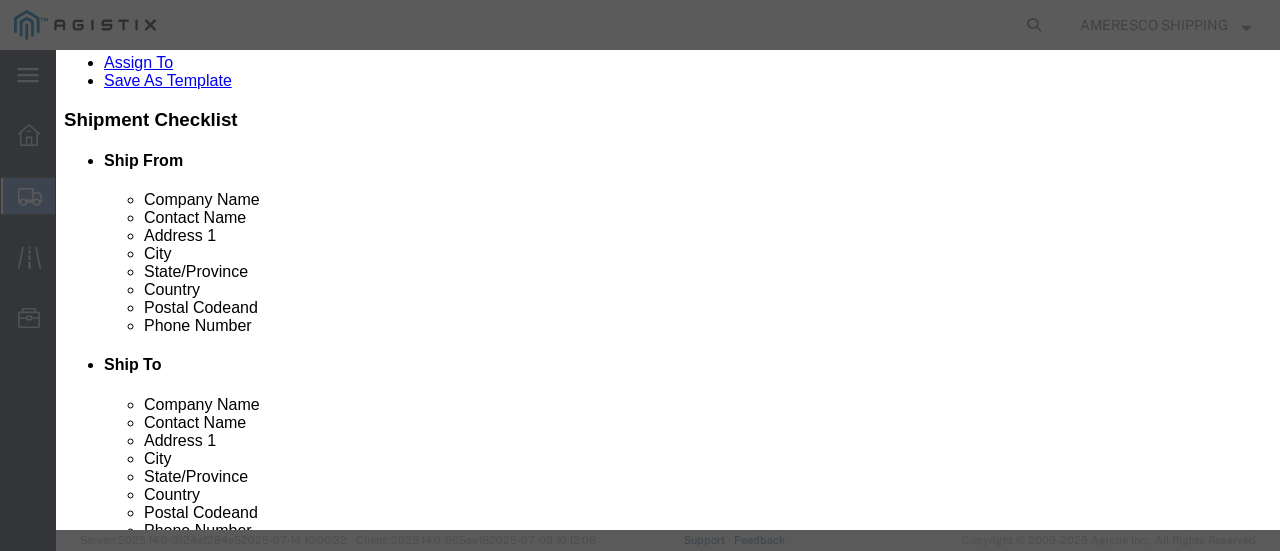 click 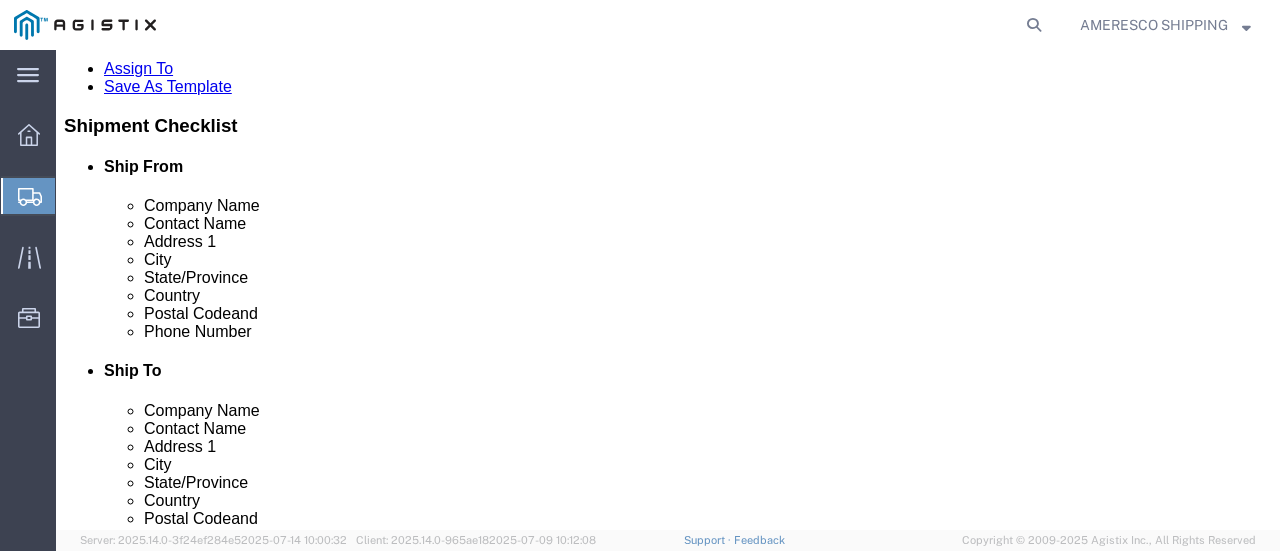 scroll, scrollTop: 489, scrollLeft: 0, axis: vertical 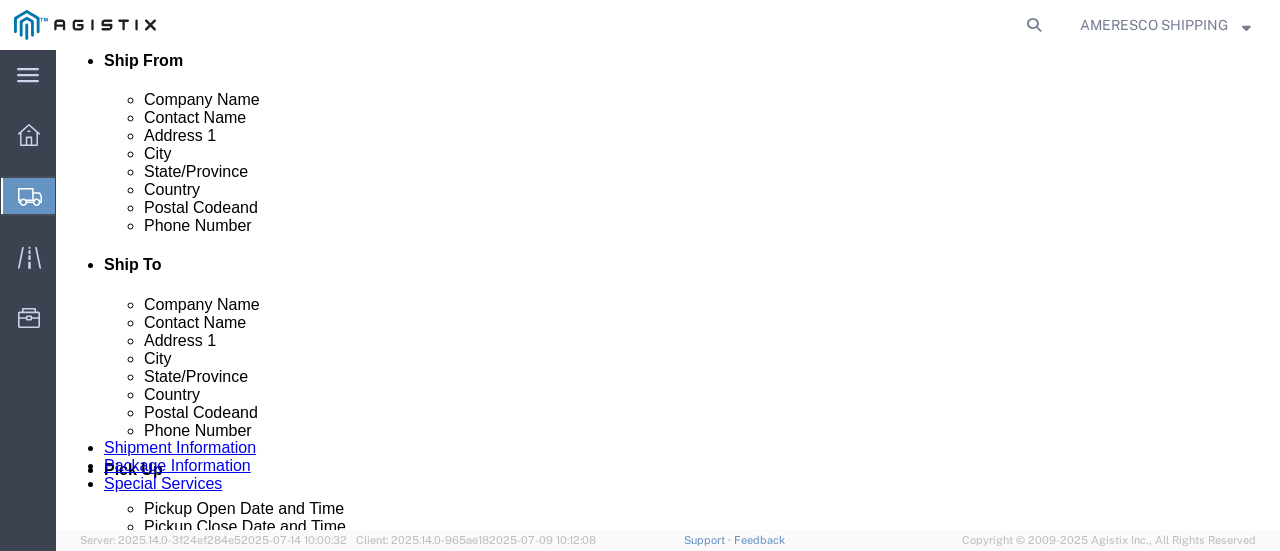 click on "Continue" 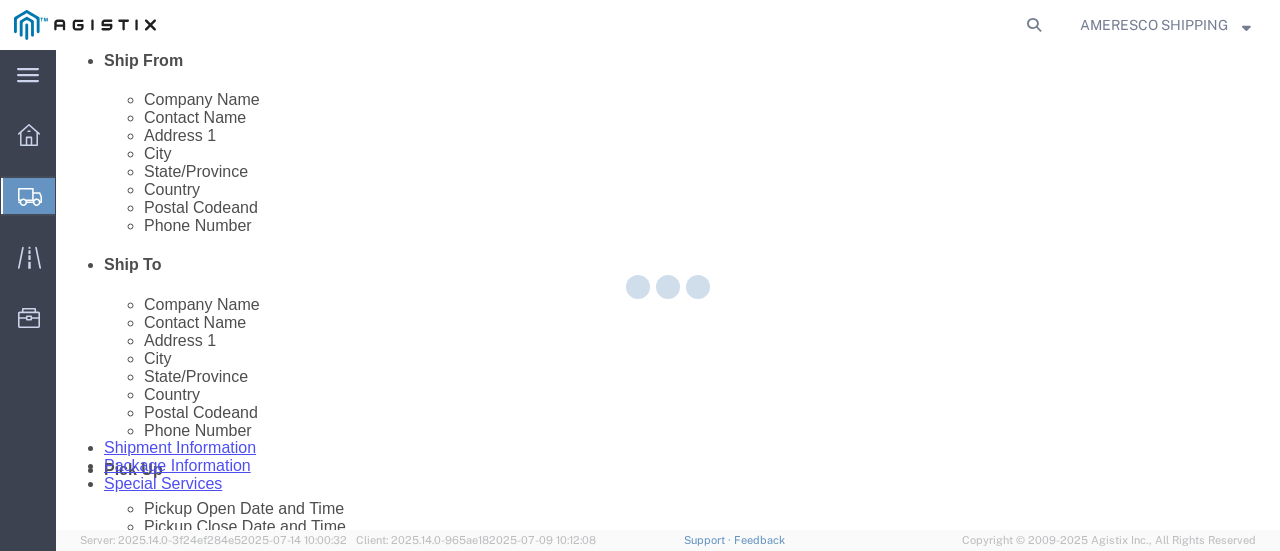 select 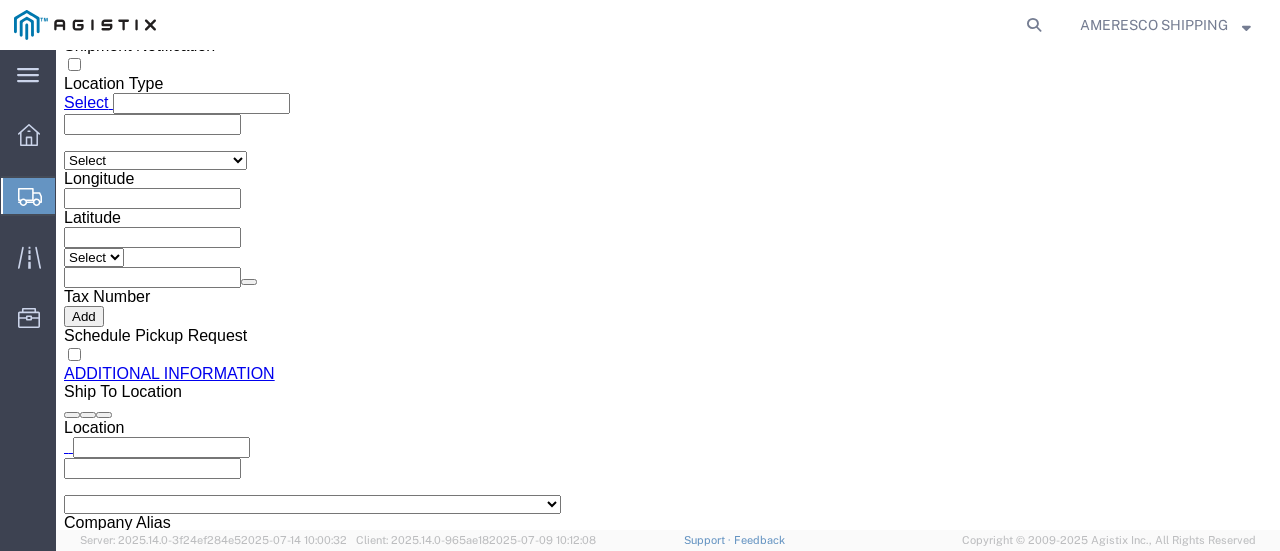 scroll, scrollTop: 2012, scrollLeft: 0, axis: vertical 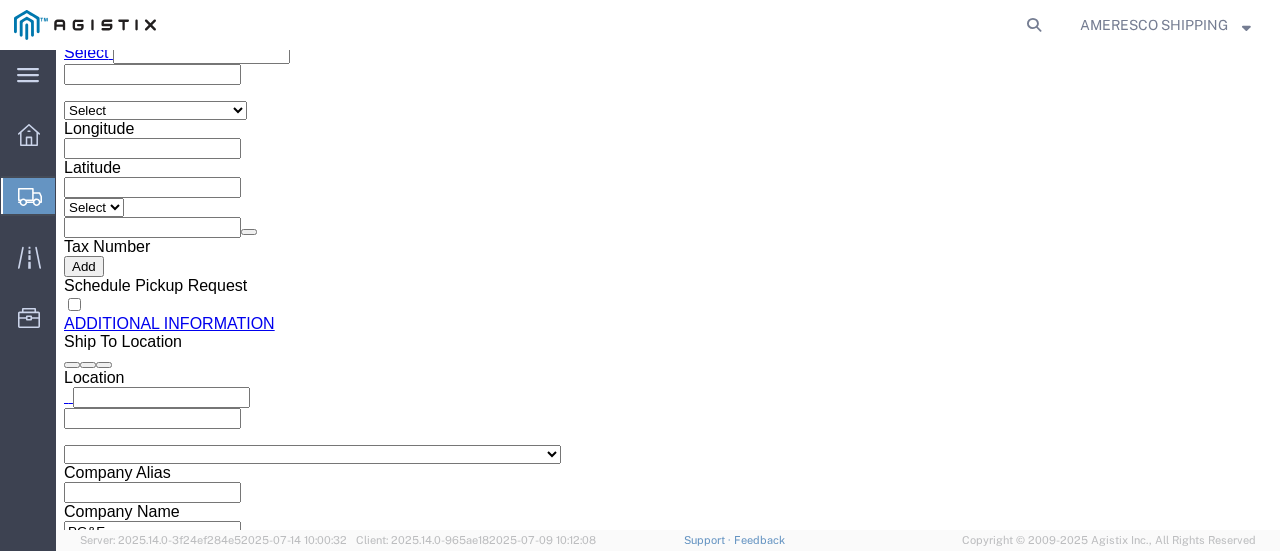 click on "Previous" 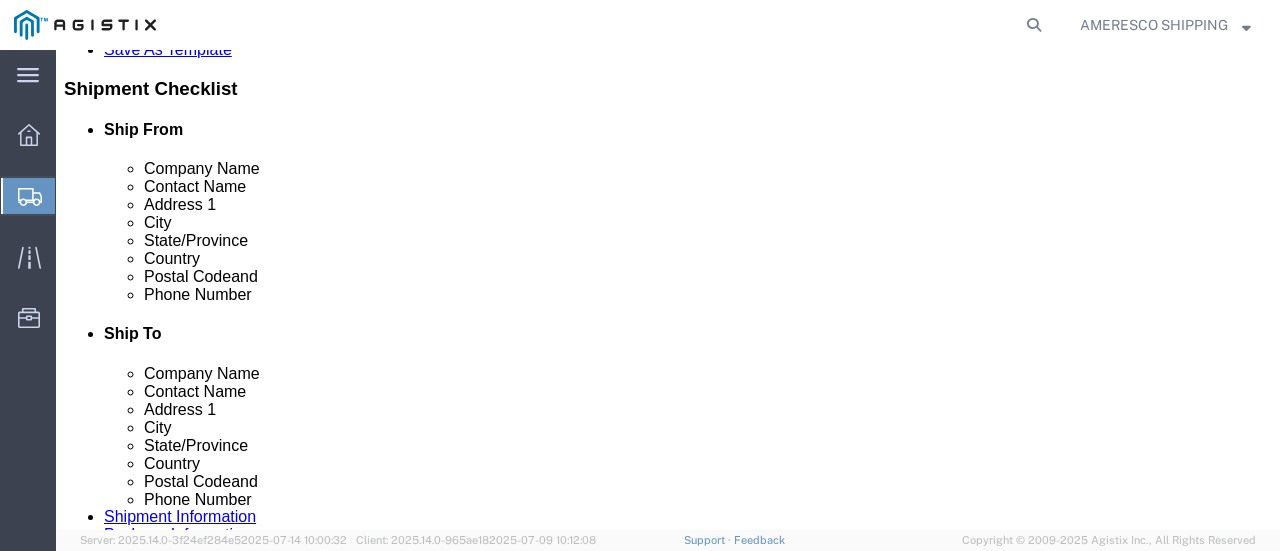 scroll, scrollTop: 530, scrollLeft: 0, axis: vertical 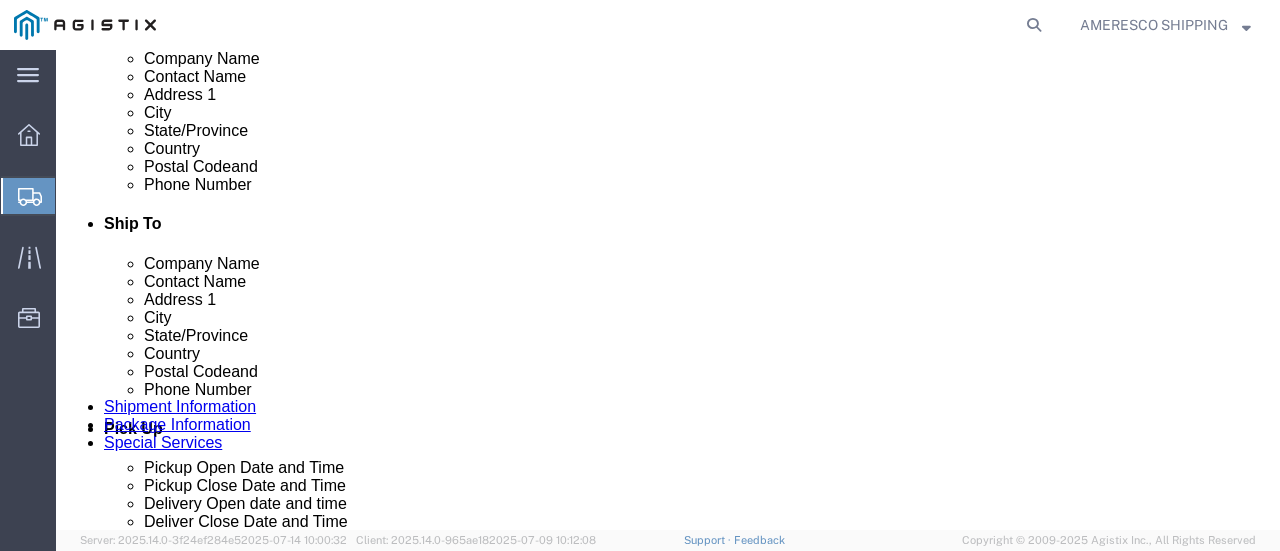 click on "Previous" 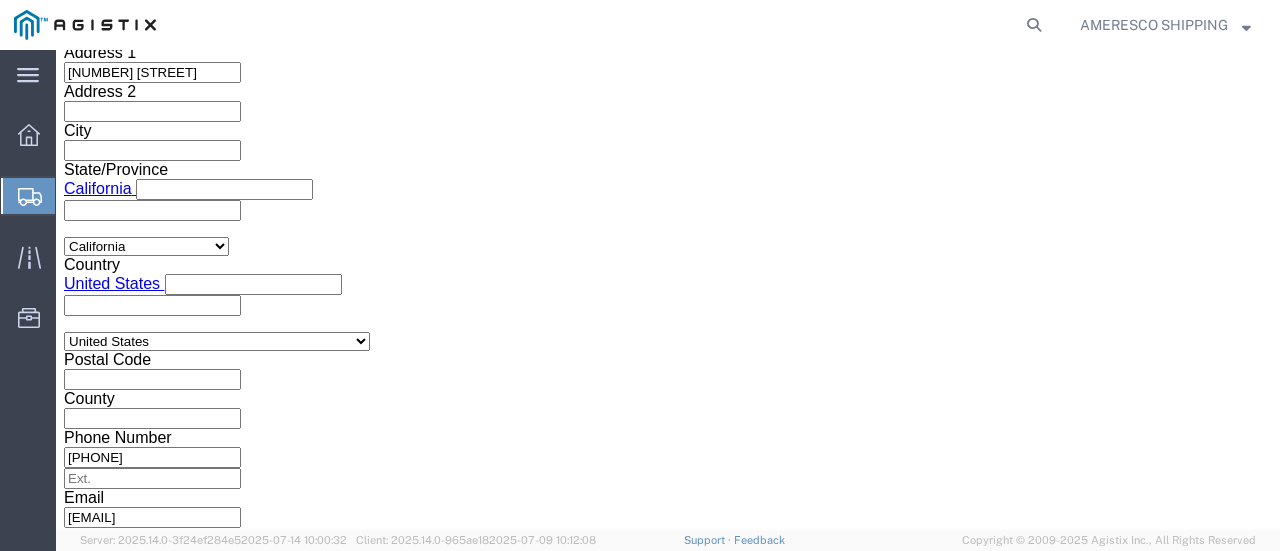 scroll, scrollTop: 1470, scrollLeft: 0, axis: vertical 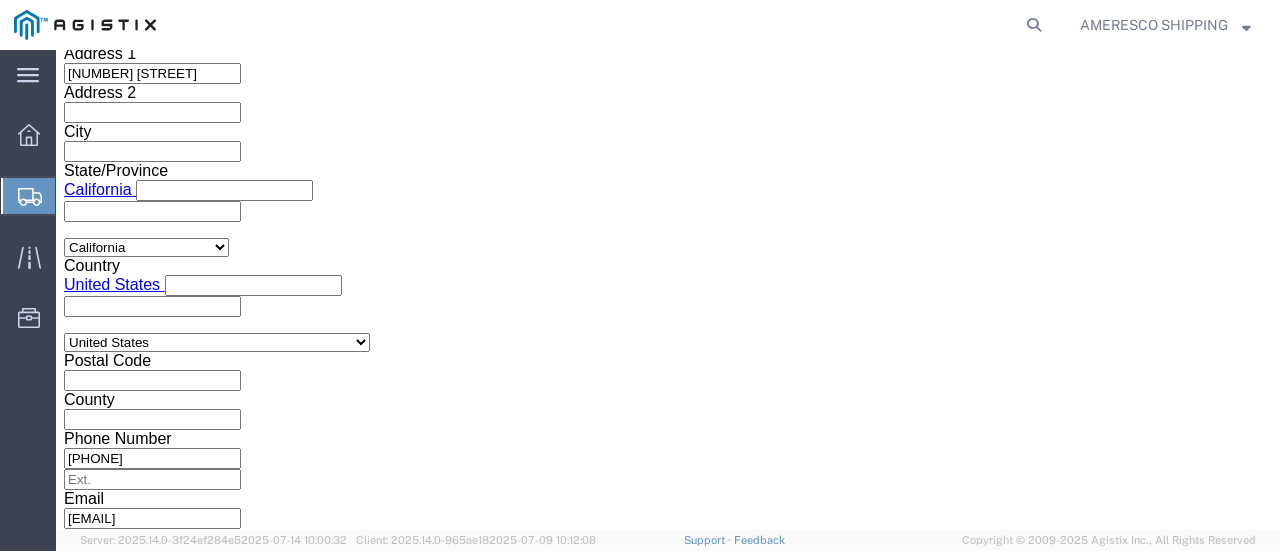 drag, startPoint x: 239, startPoint y: 301, endPoint x: 171, endPoint y: 300, distance: 68.007355 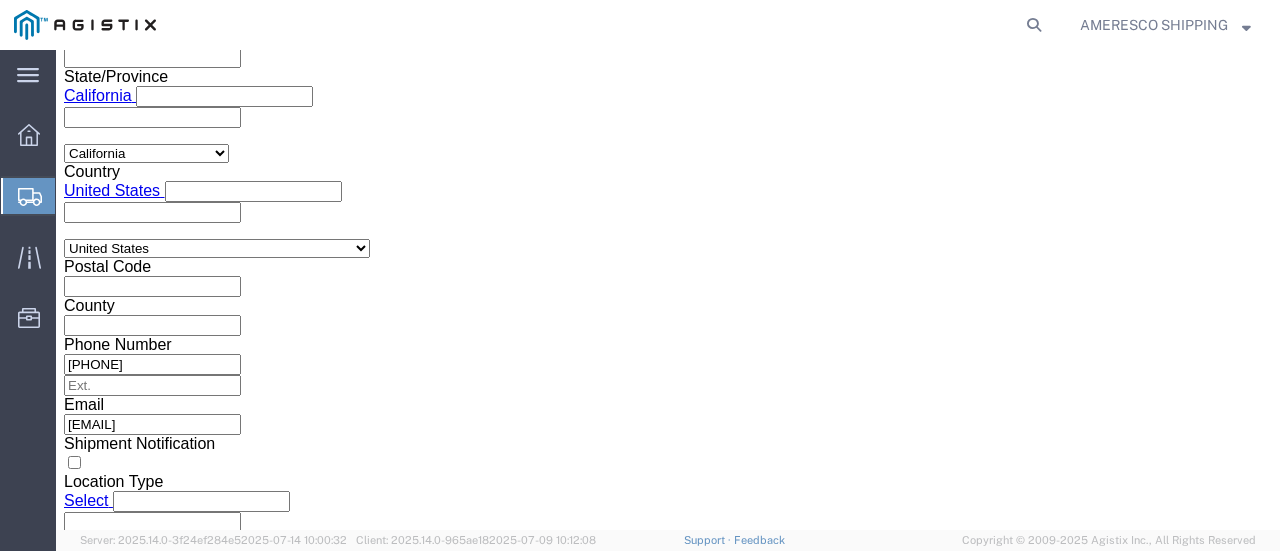 scroll, scrollTop: 1387, scrollLeft: 0, axis: vertical 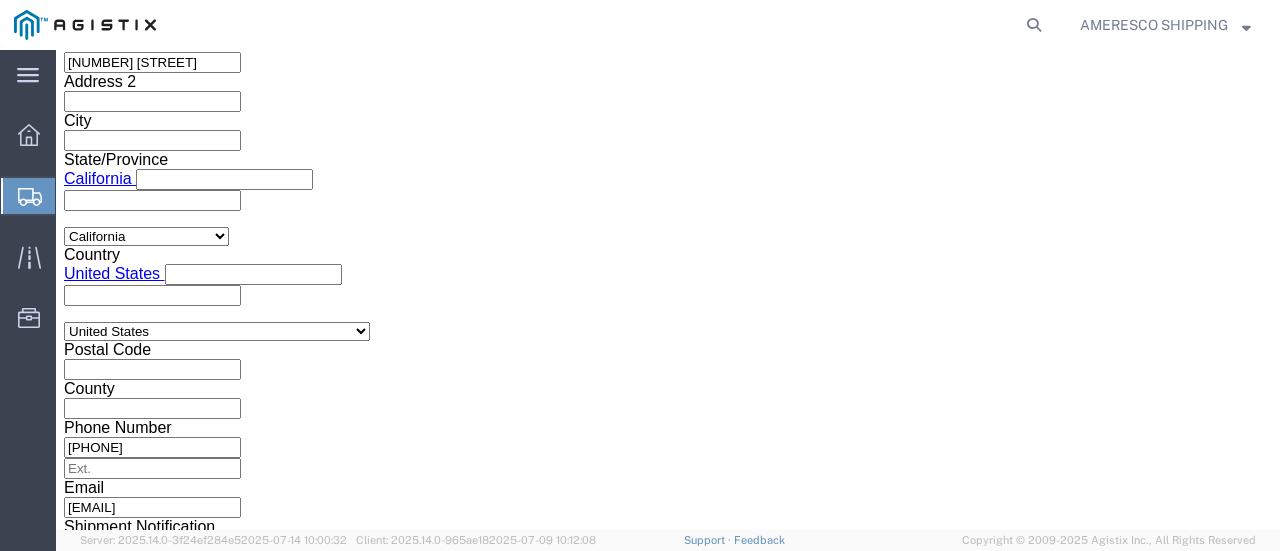 type on "2701192442" 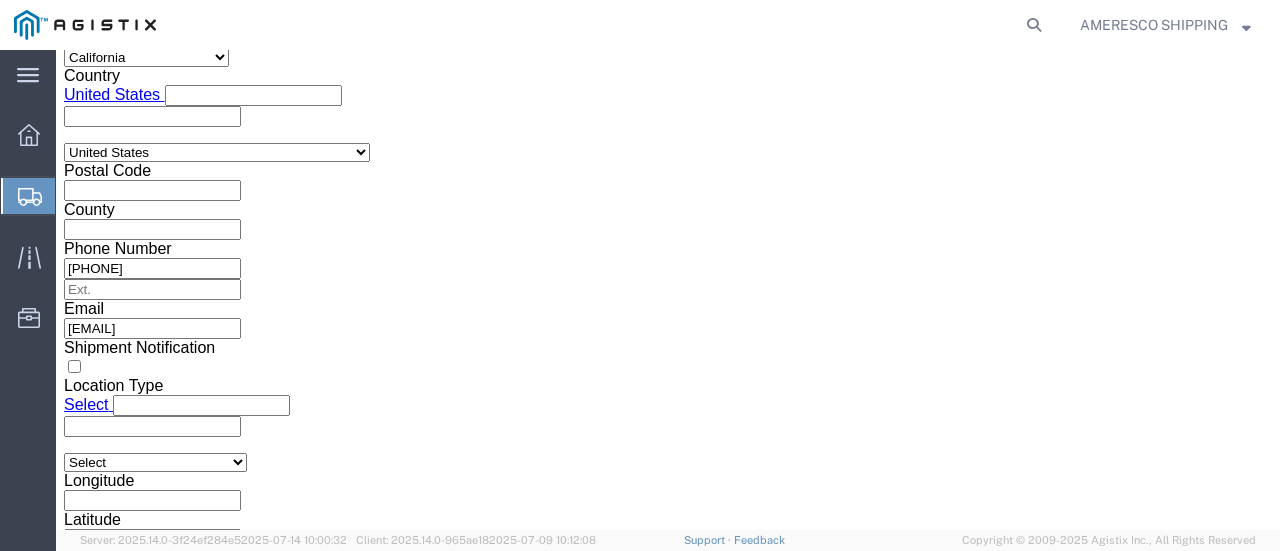 scroll, scrollTop: 1687, scrollLeft: 0, axis: vertical 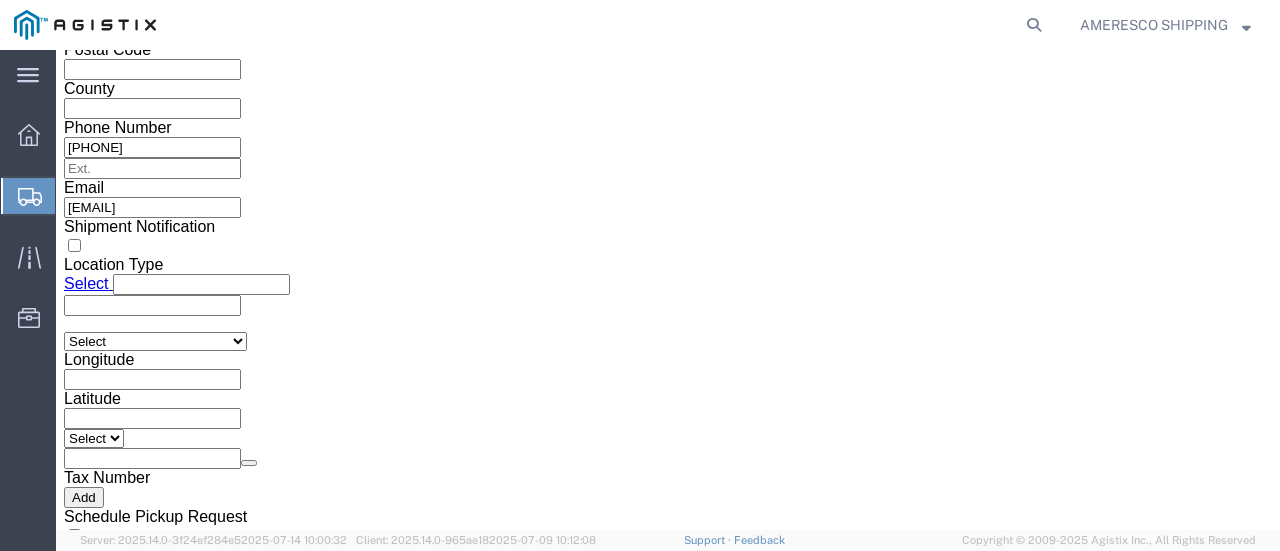 click on "Continue" 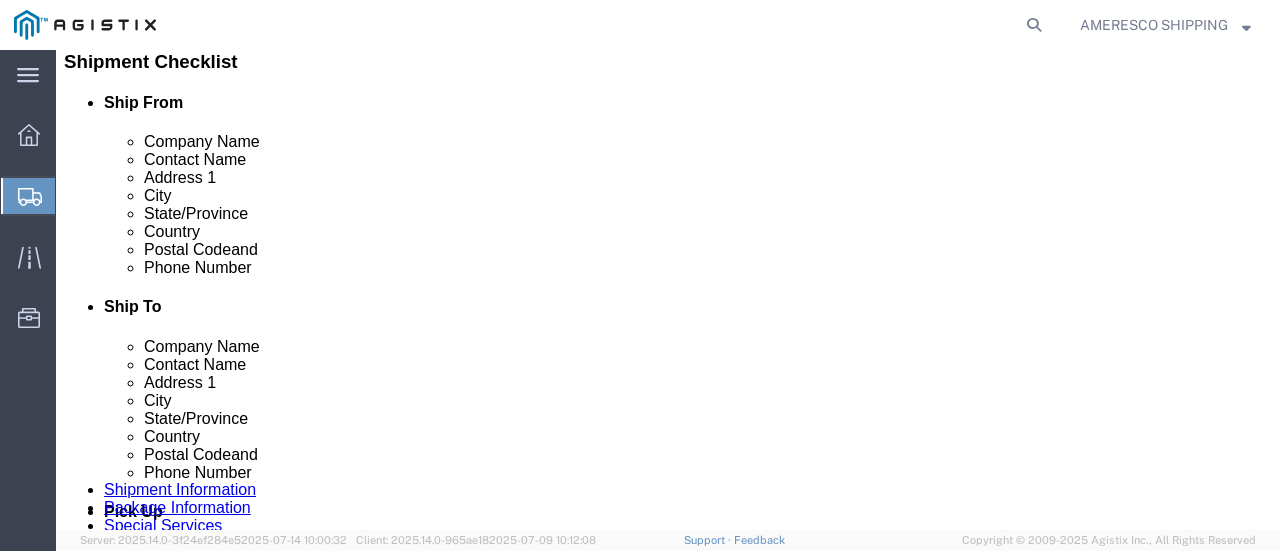 click on "Continue" 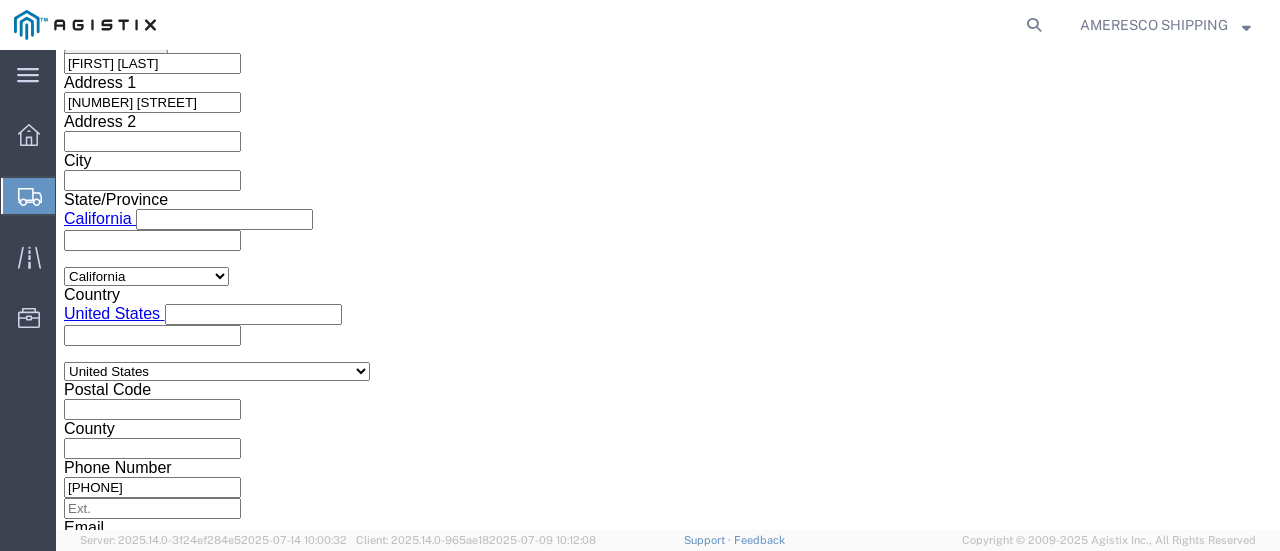 scroll, scrollTop: 1328, scrollLeft: 0, axis: vertical 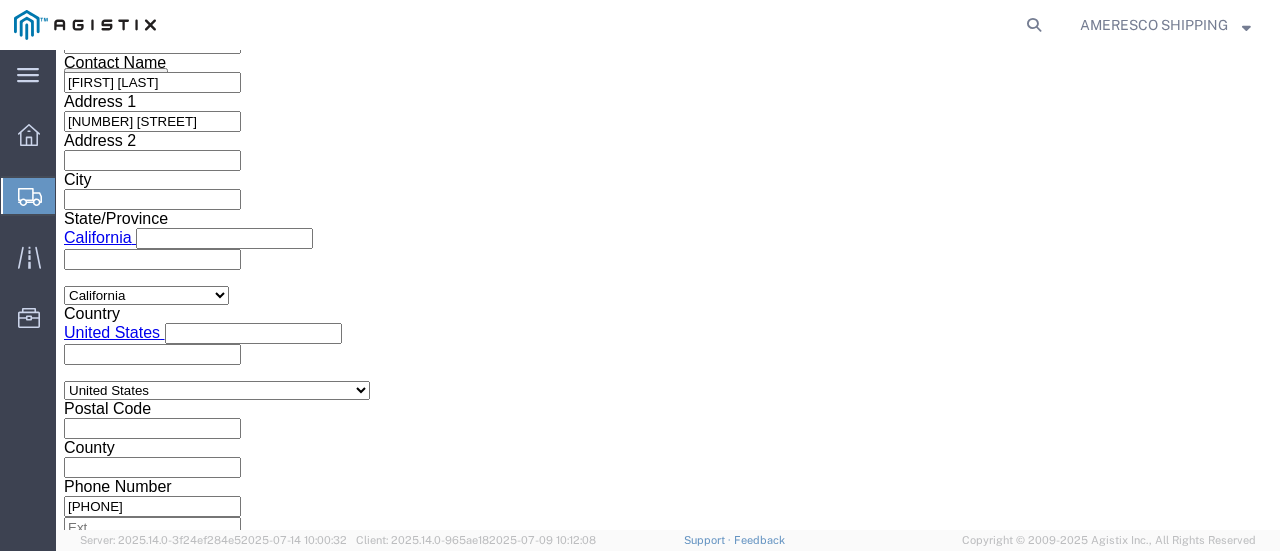 click on "Rate Shipment" 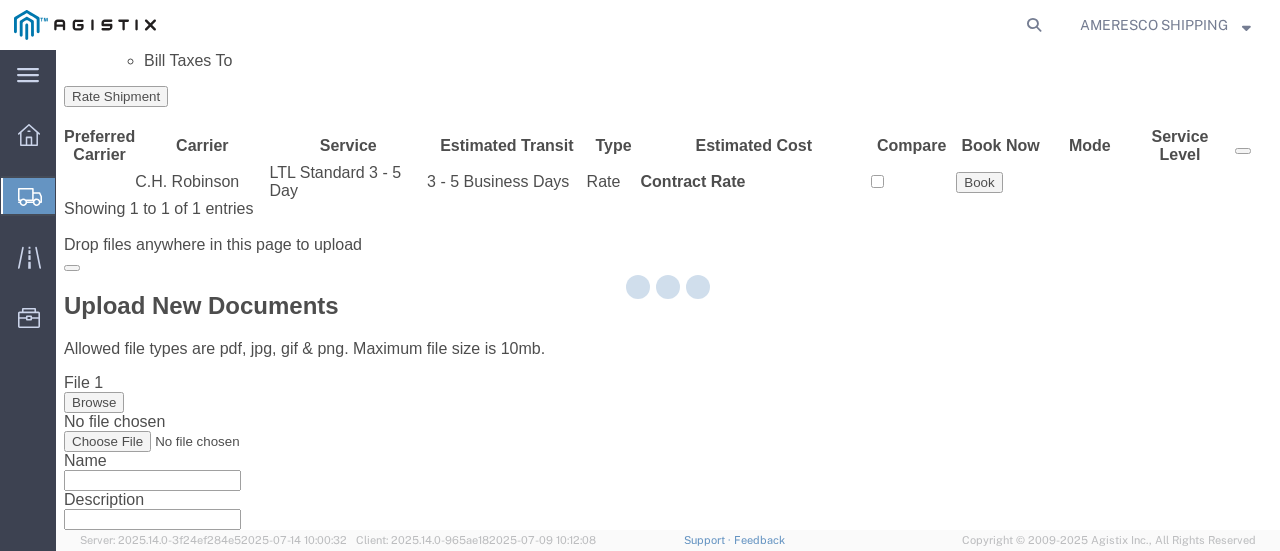 scroll, scrollTop: 0, scrollLeft: 0, axis: both 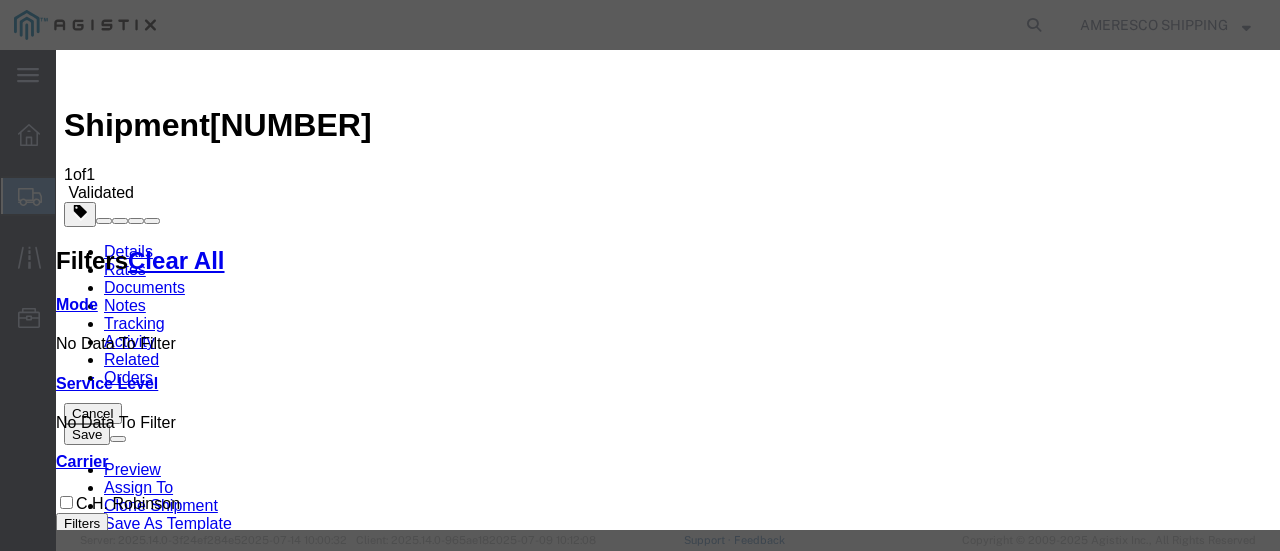 click on "Continue" at bounding box center [98, 3145] 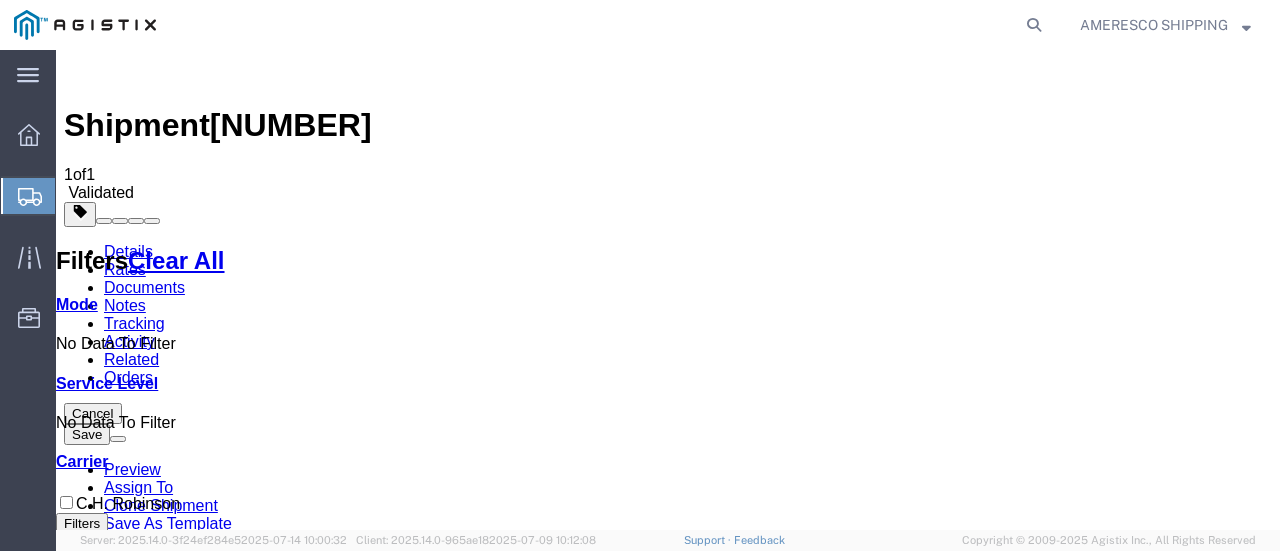 click on "Book" at bounding box center [988, 1510] 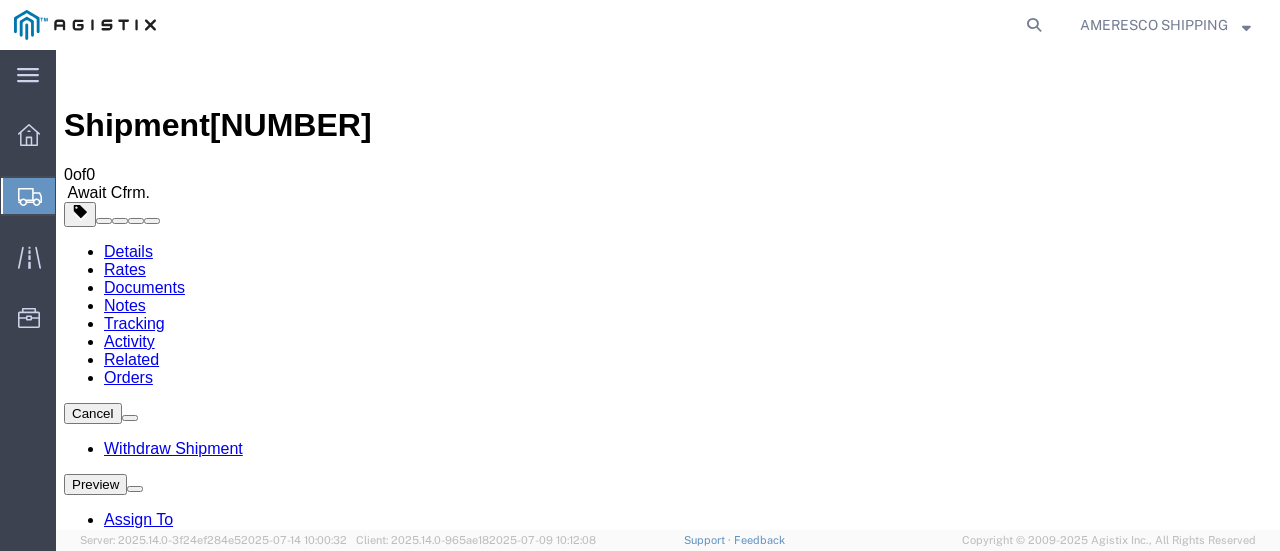 click on "Documents
Ship Label Format:
Plain
Thermal" at bounding box center (668, 970) 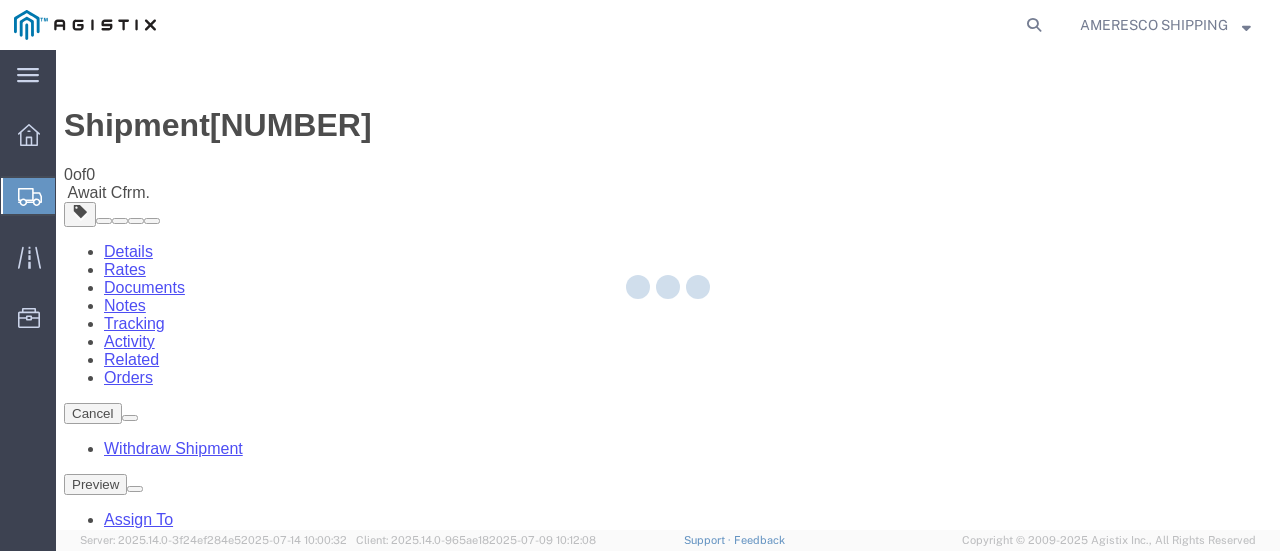 click 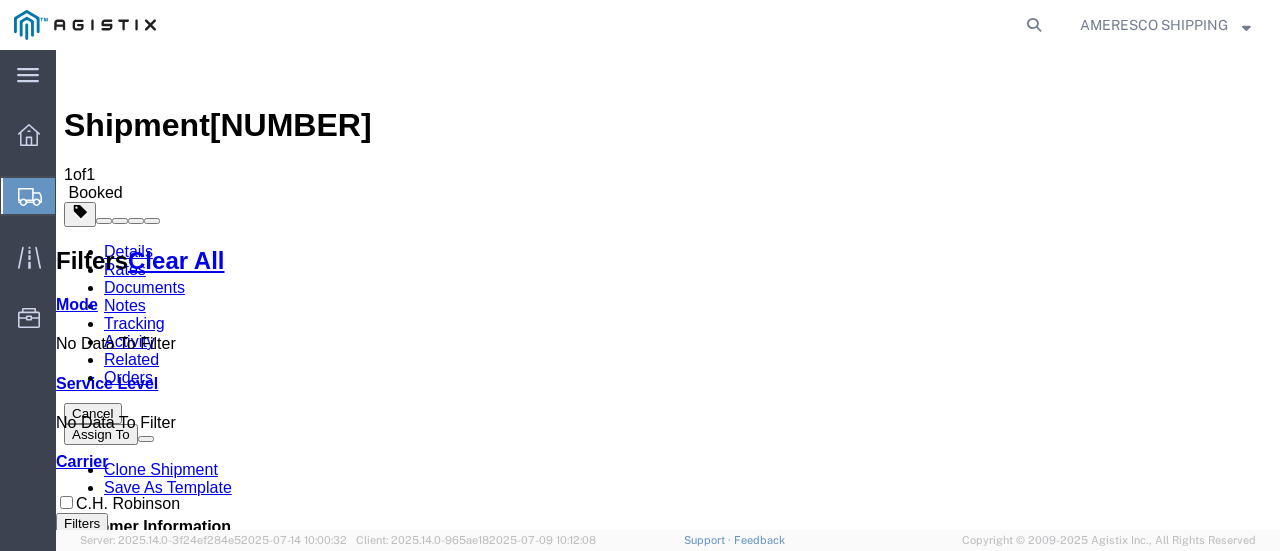 click on "Documents" at bounding box center [144, 287] 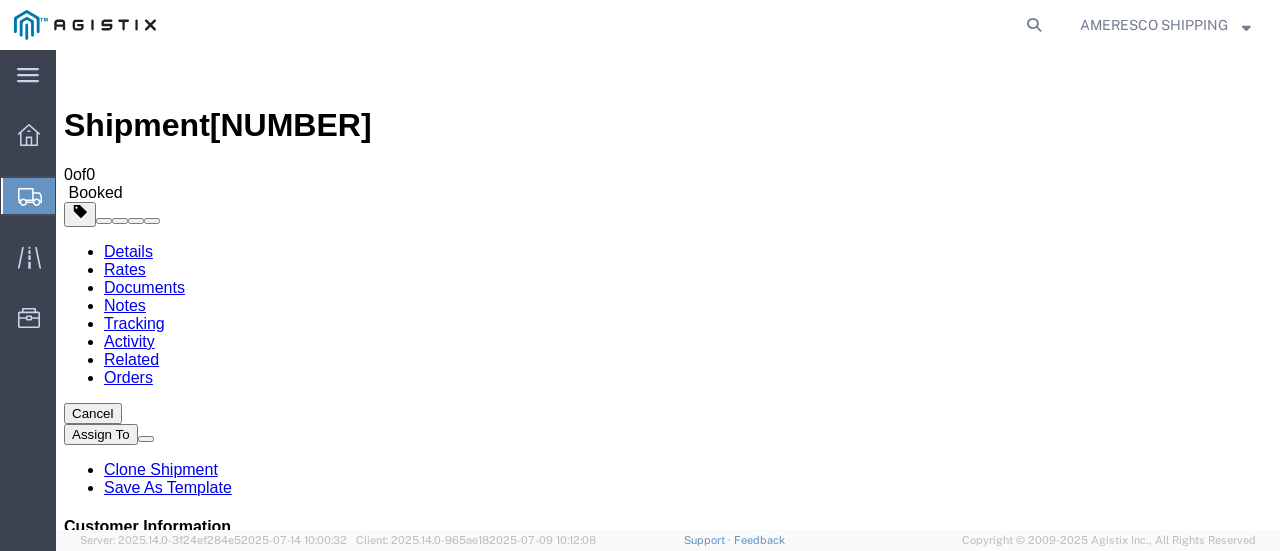 click at bounding box center [197, 1043] 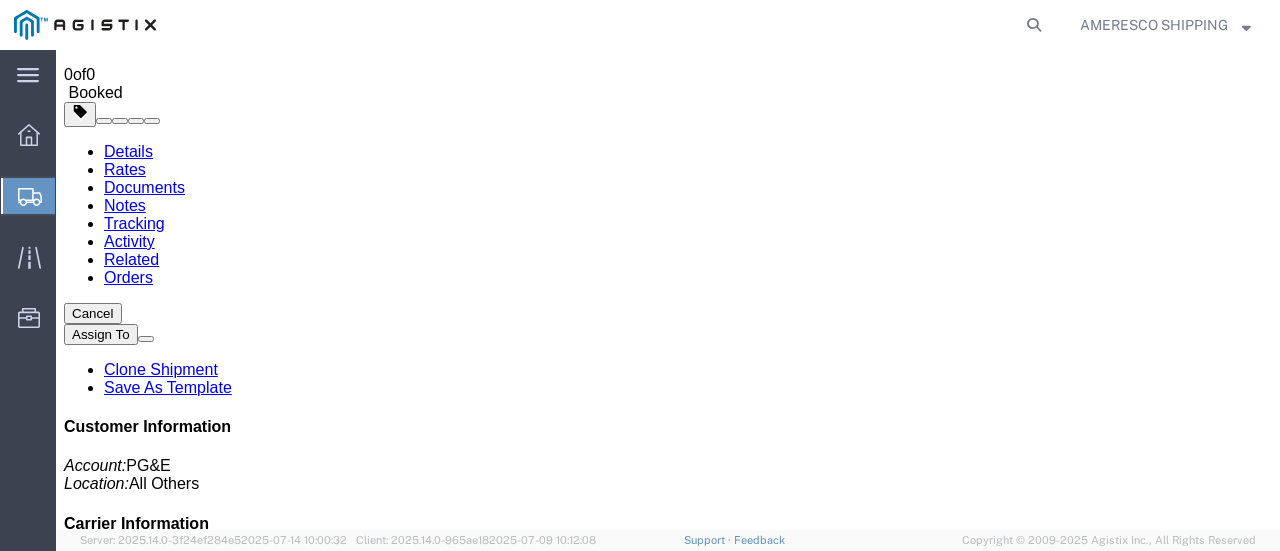 scroll, scrollTop: 0, scrollLeft: 0, axis: both 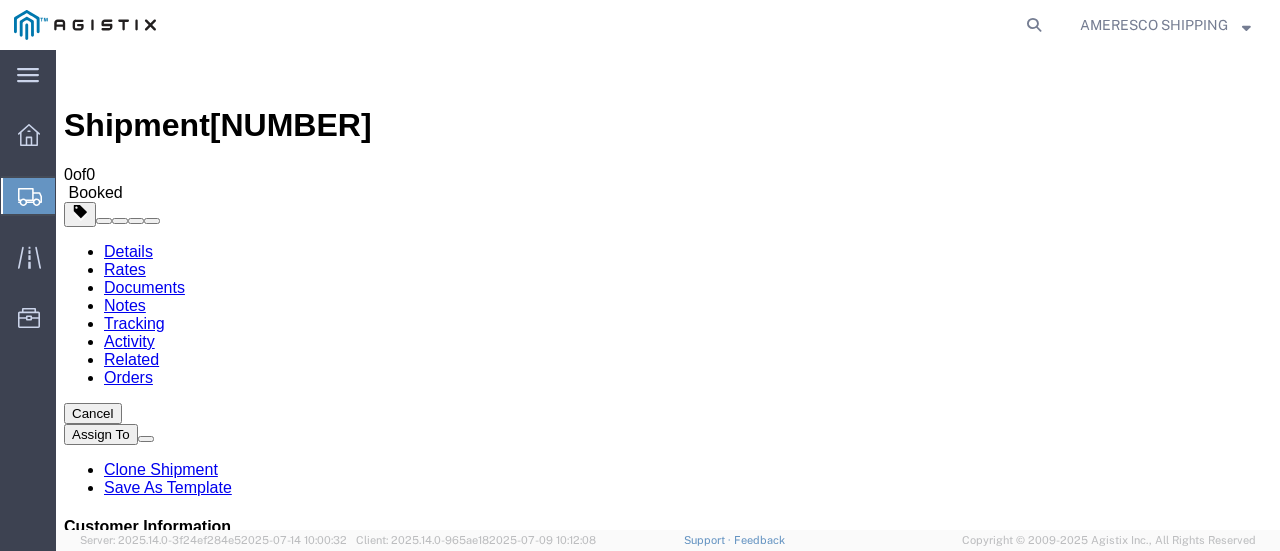 click on "Documents" 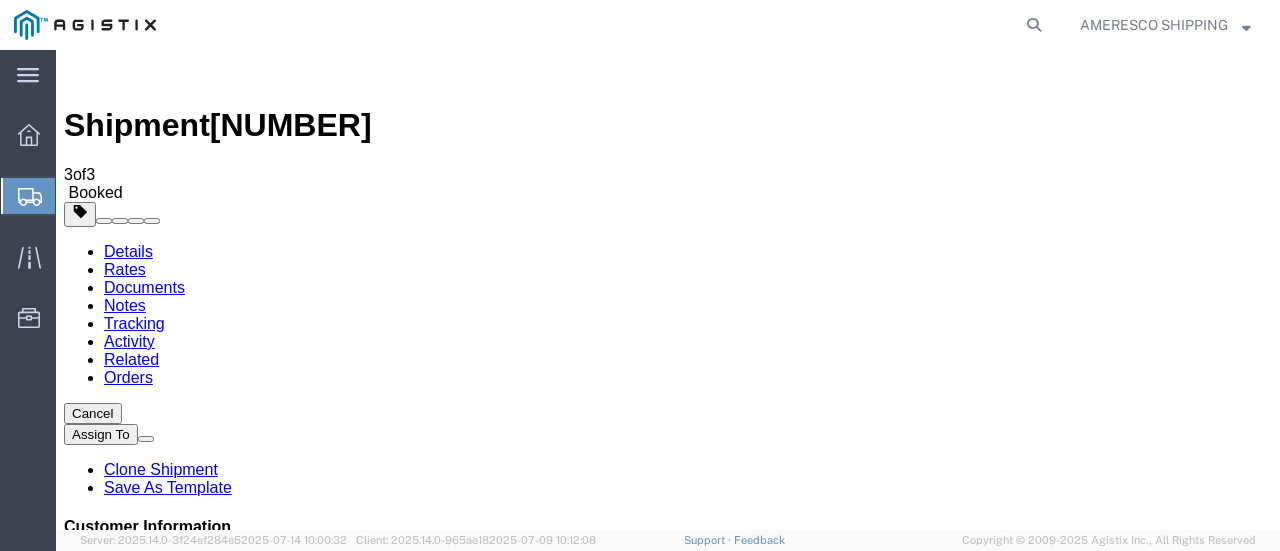 click on "Shipping Label" at bounding box center [176, 1691] 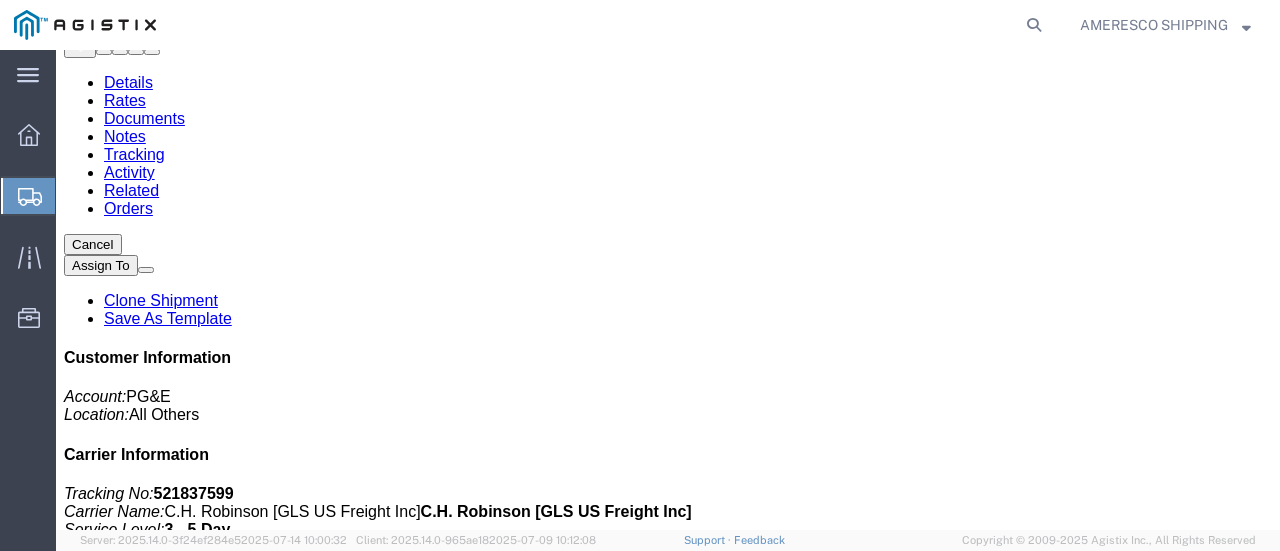 scroll, scrollTop: 0, scrollLeft: 0, axis: both 